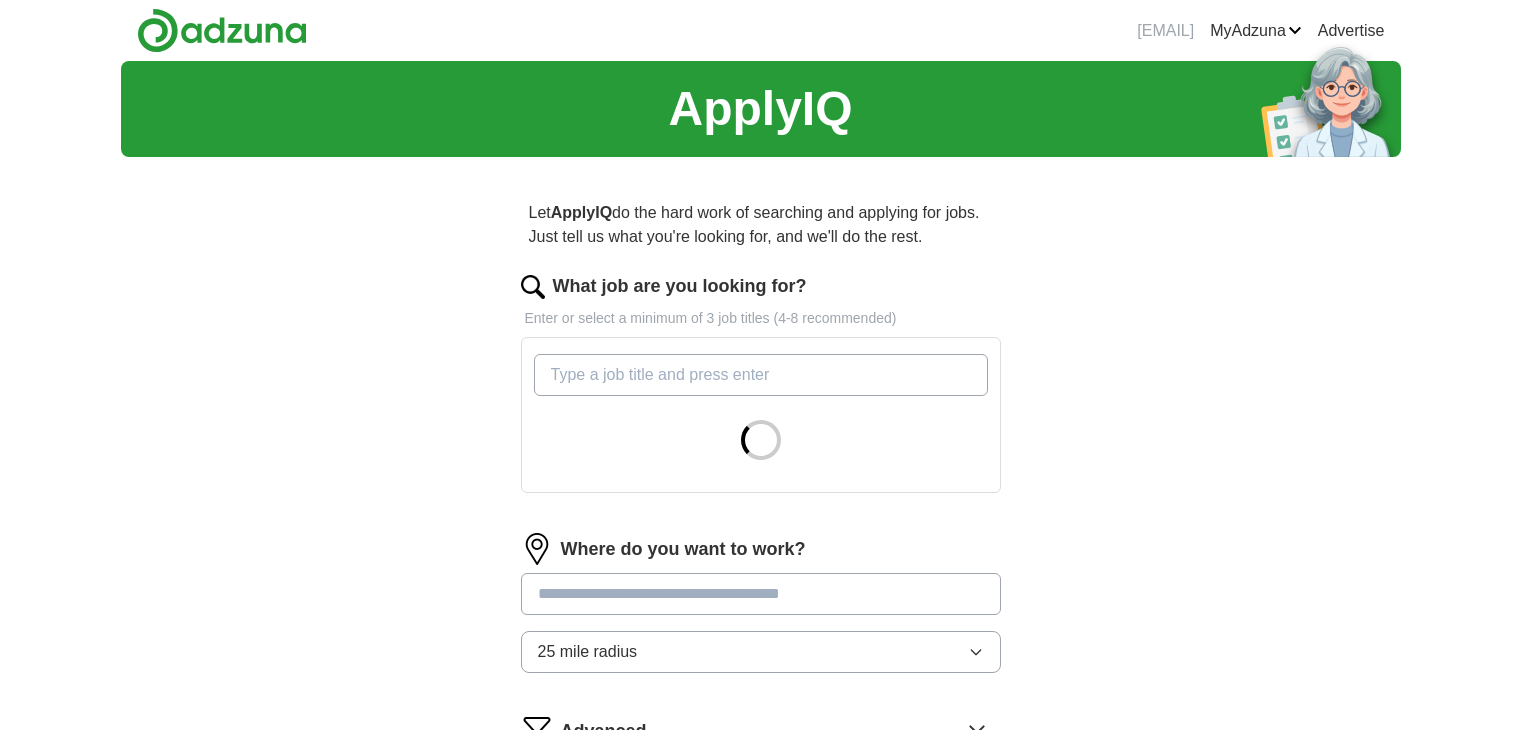 scroll, scrollTop: 0, scrollLeft: 0, axis: both 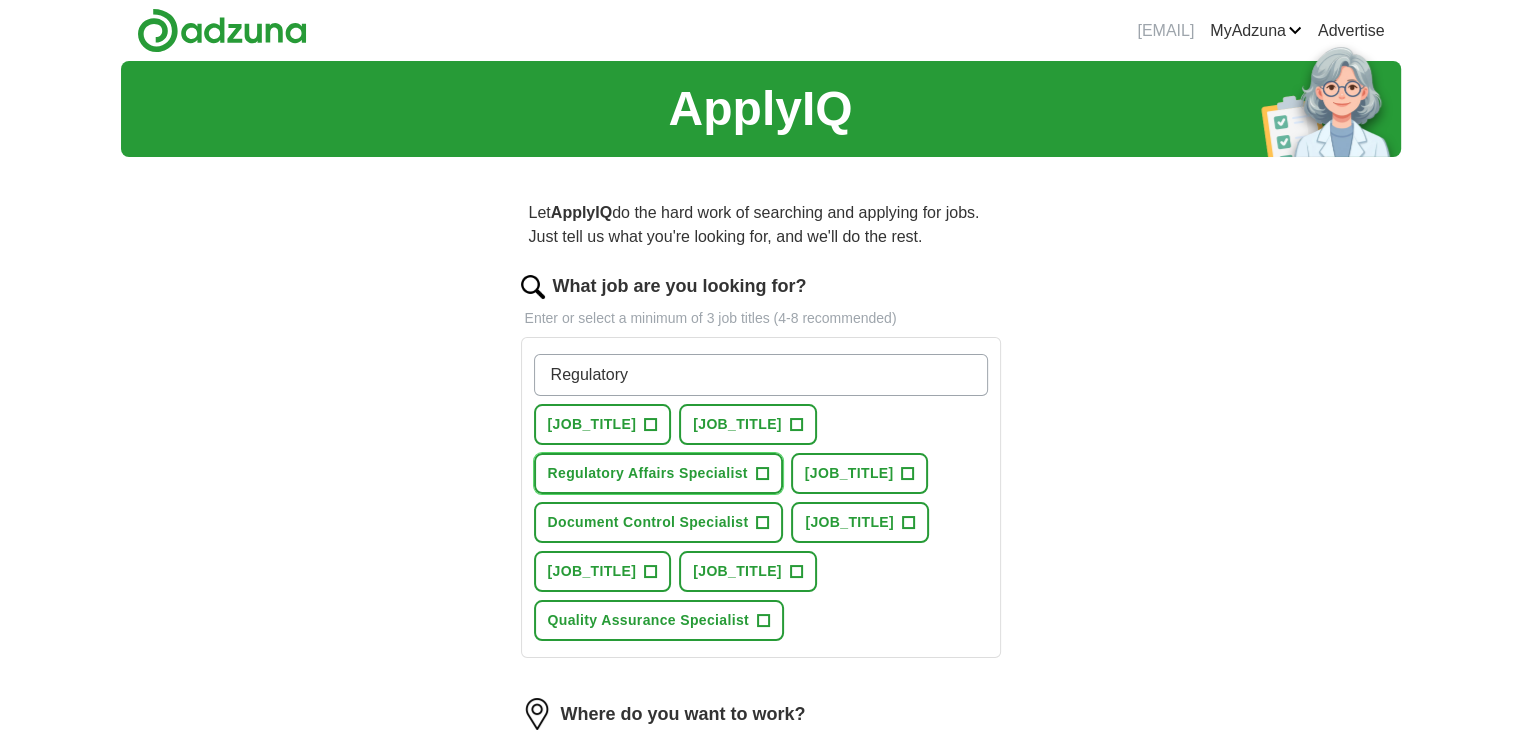 click on "+" at bounding box center [762, 474] 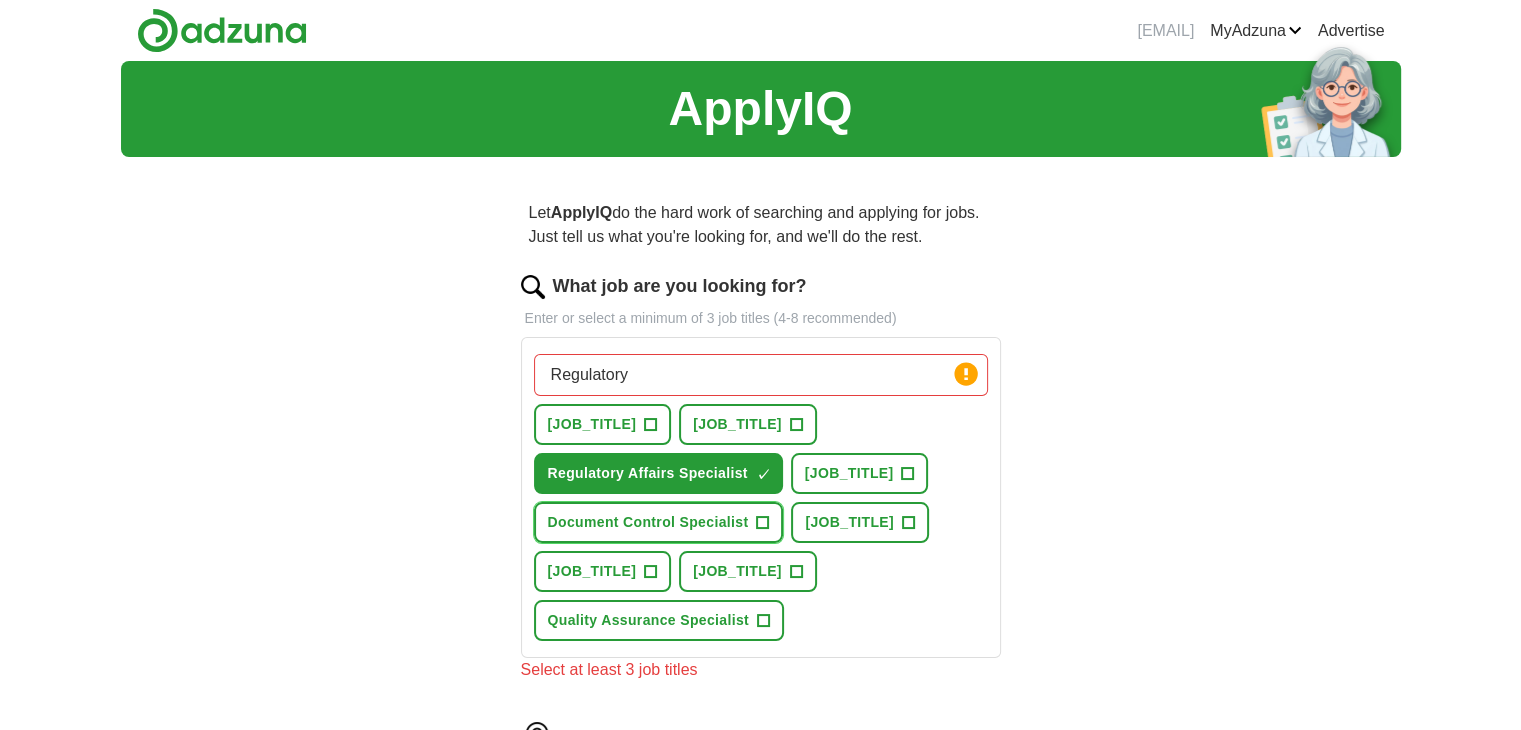 click on "+" at bounding box center (763, 523) 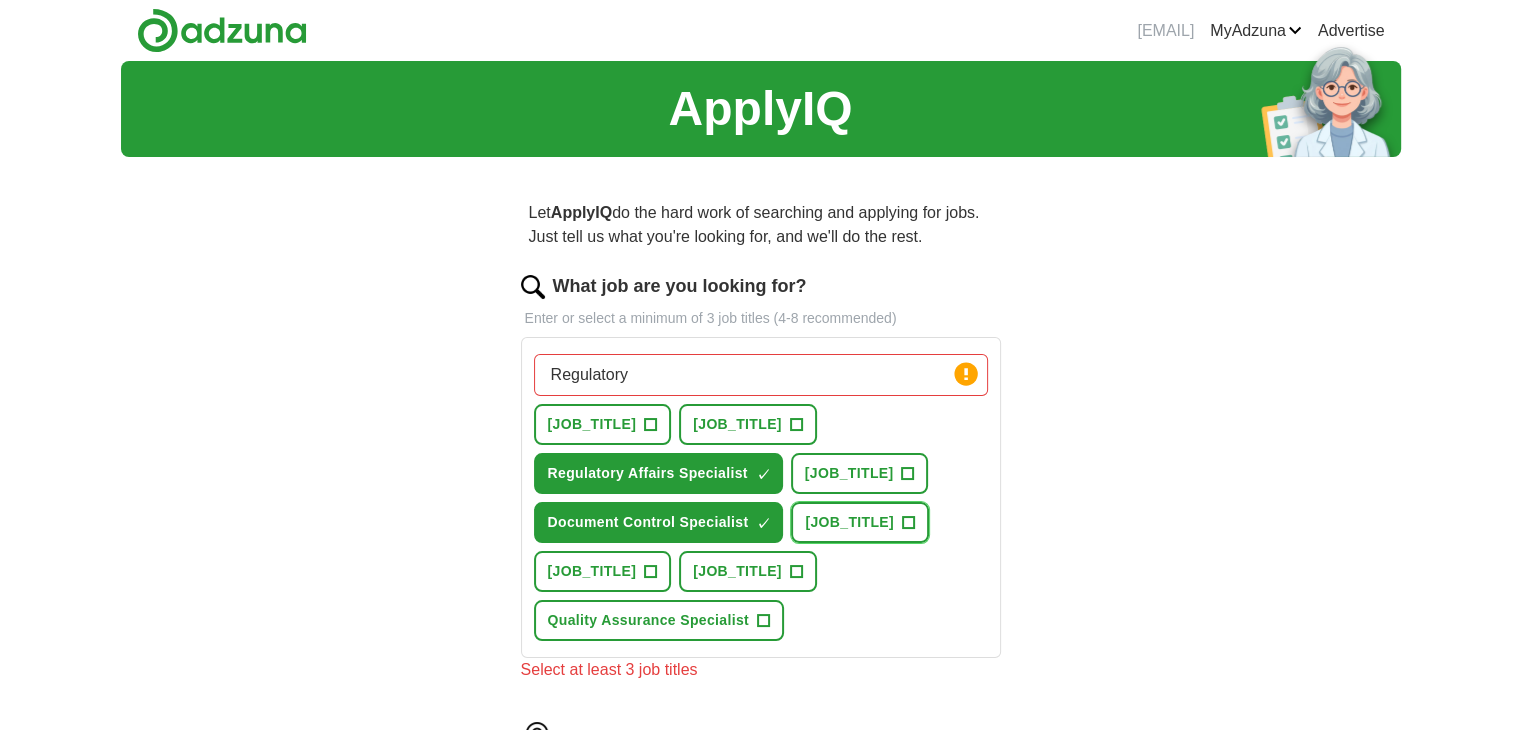 click on "Pharmacovigilance Specialist +" at bounding box center [860, 522] 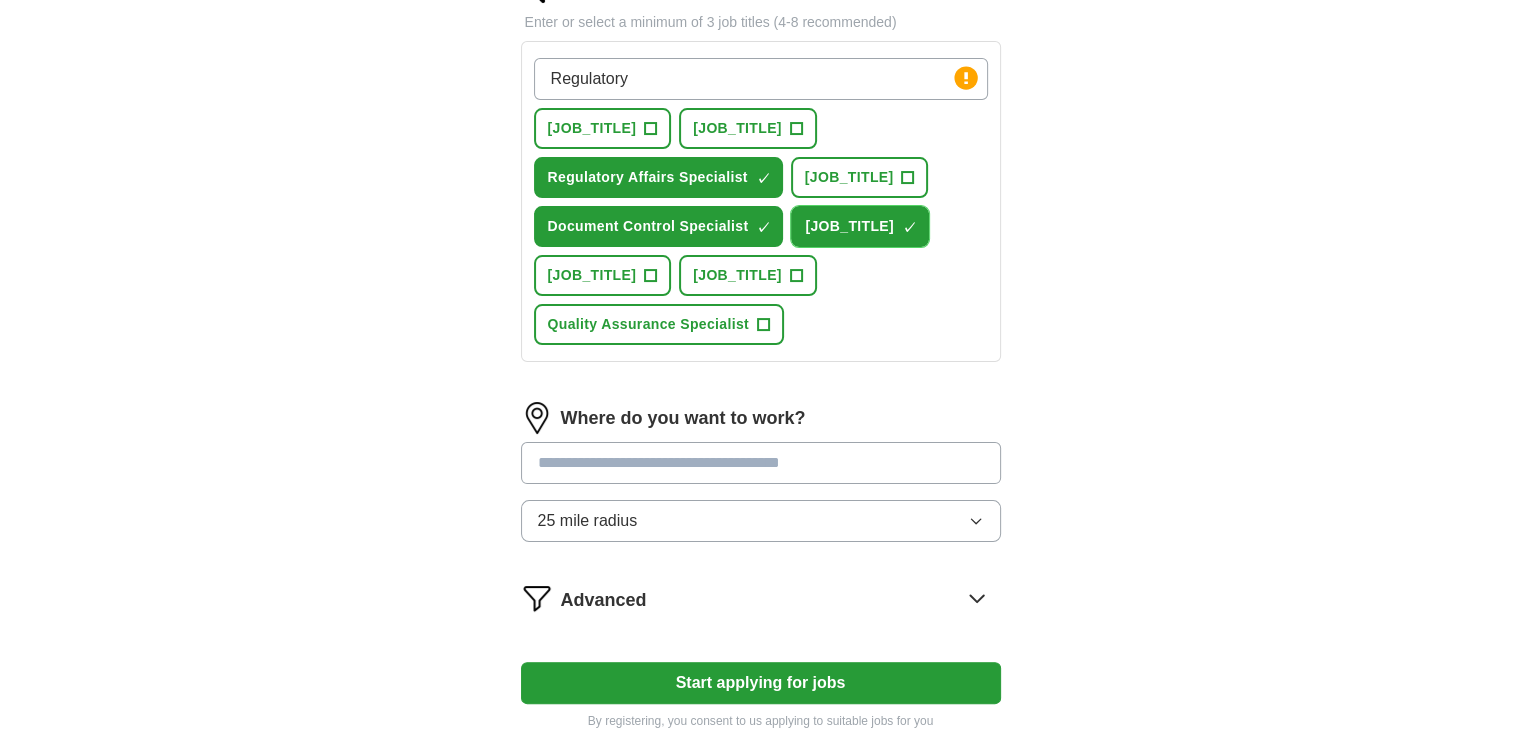 scroll, scrollTop: 299, scrollLeft: 0, axis: vertical 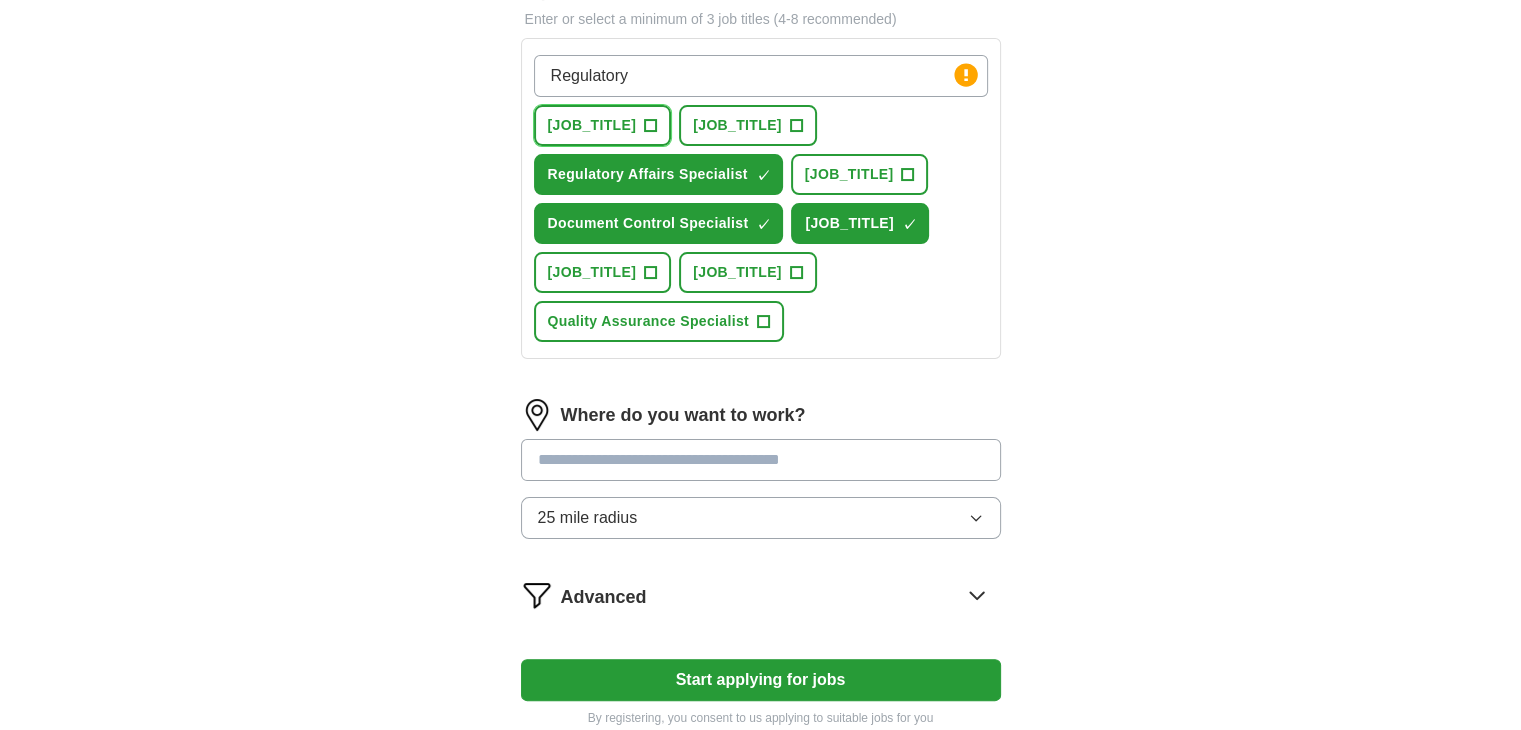 click on "+" at bounding box center (651, 126) 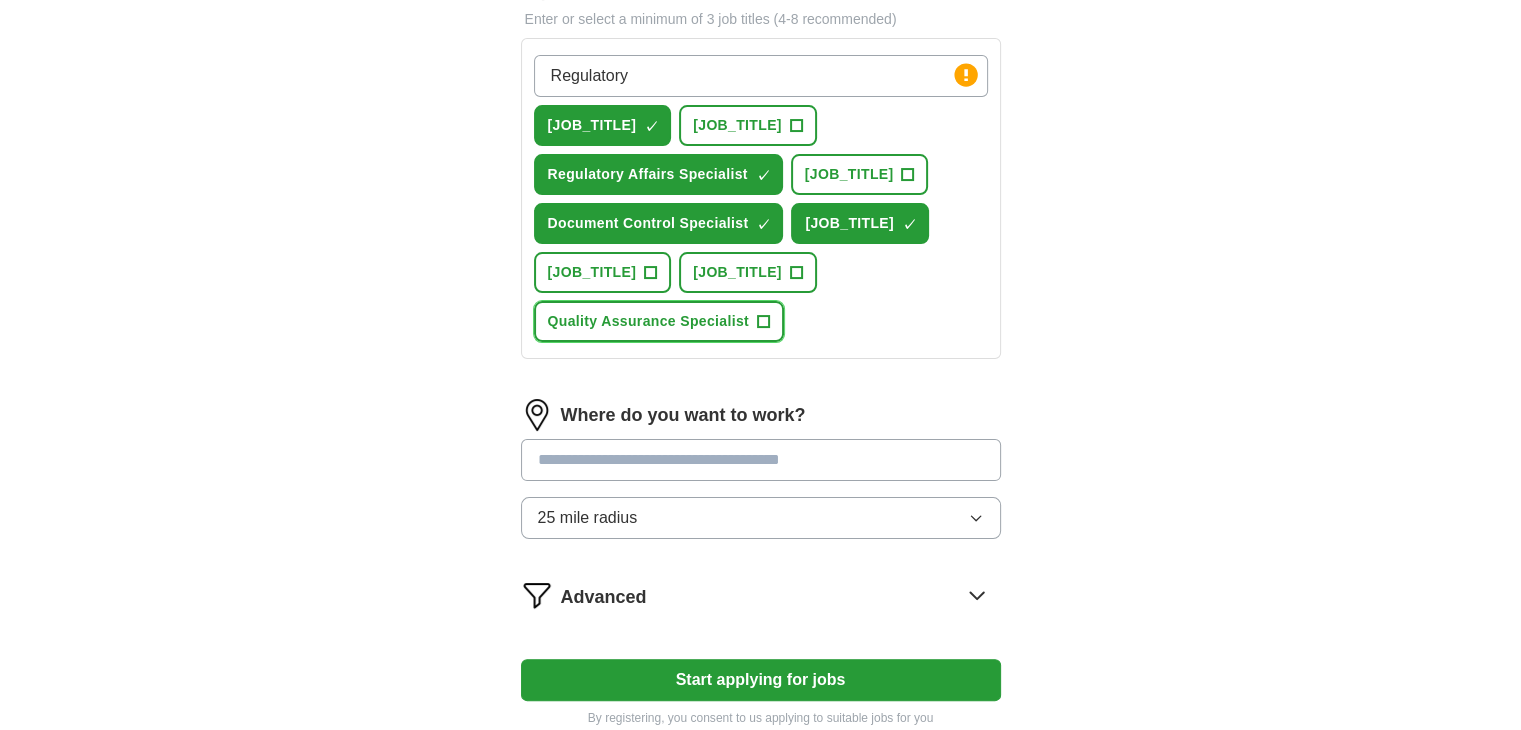 click on "Quality Assurance Specialist +" at bounding box center [659, 321] 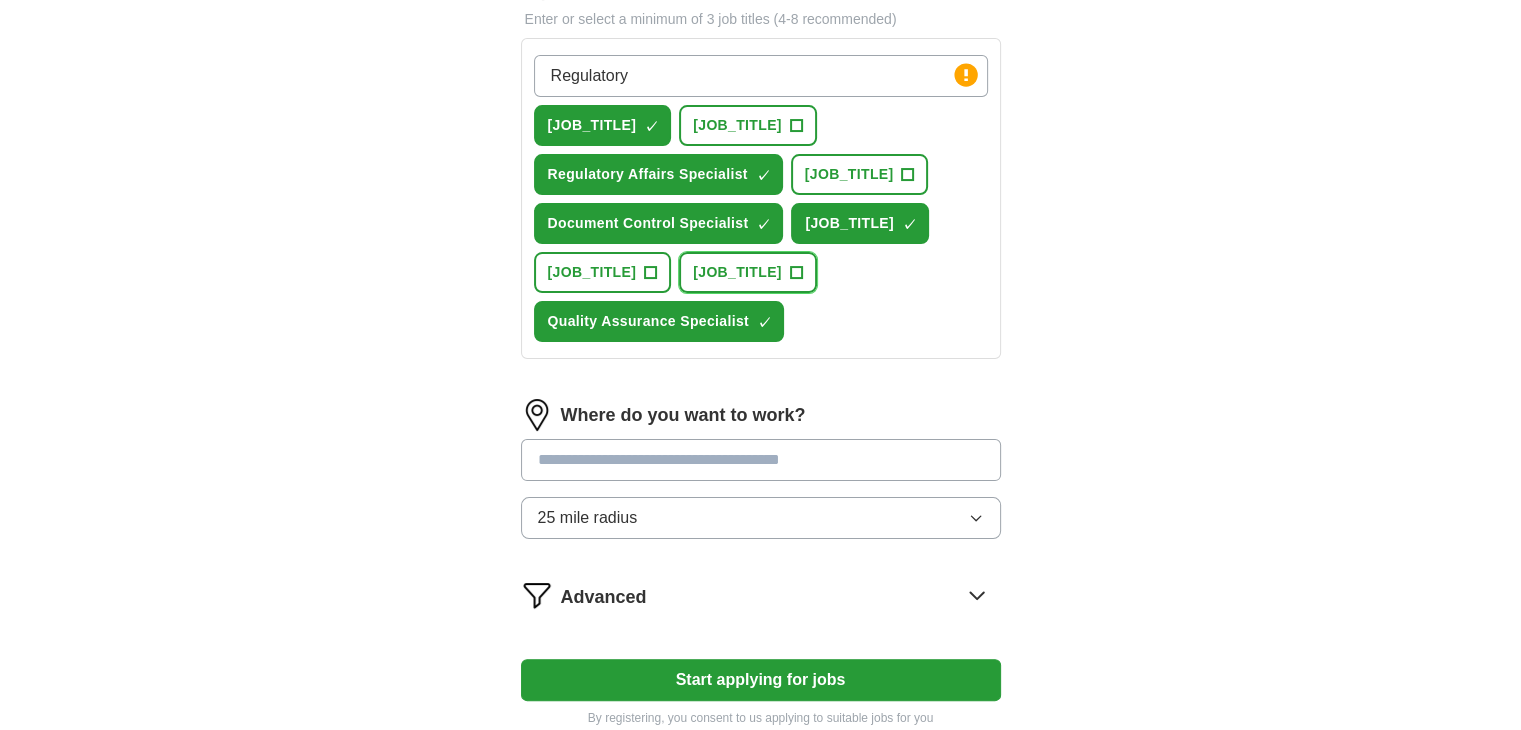 click on "+" at bounding box center (796, 273) 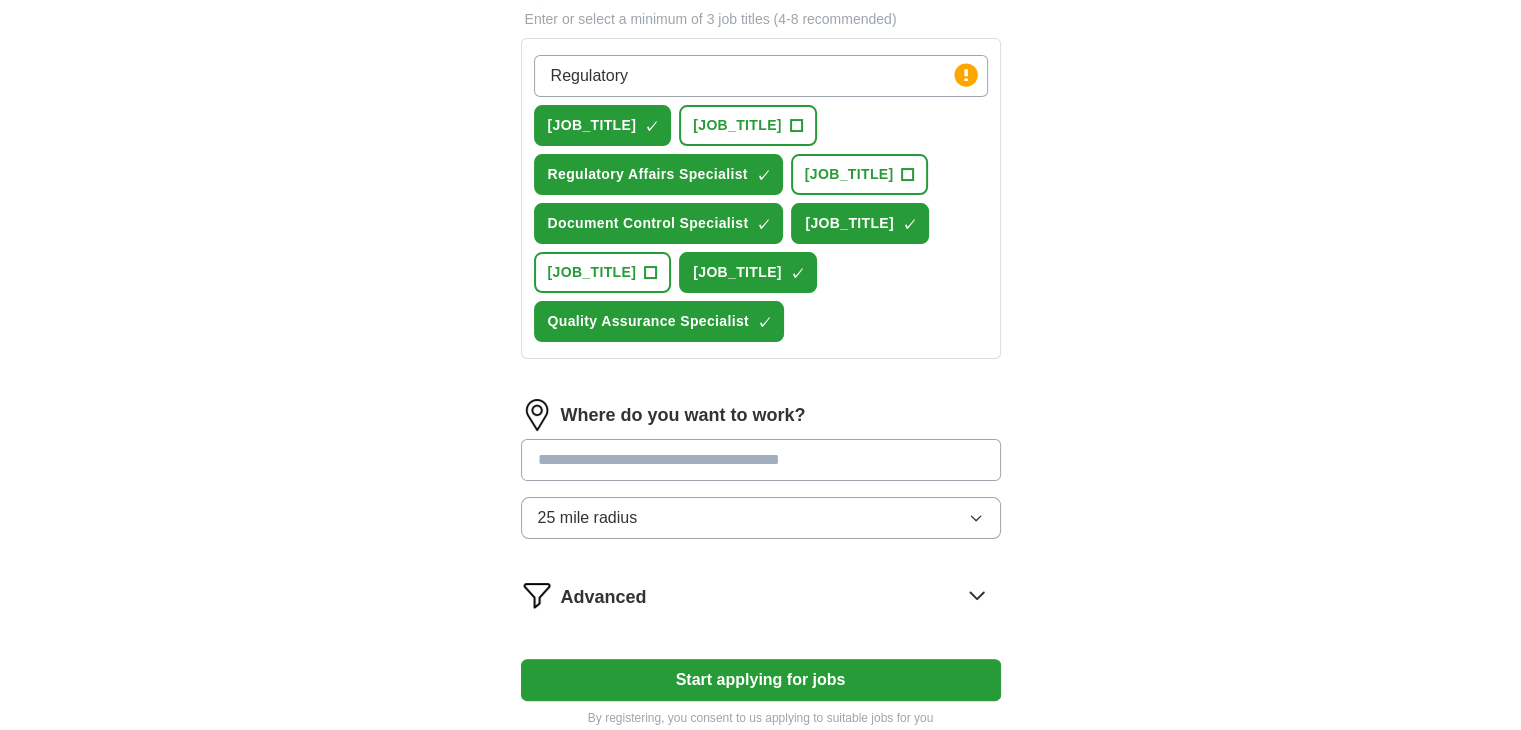 drag, startPoint x: 729, startPoint y: 87, endPoint x: 472, endPoint y: 83, distance: 257.03113 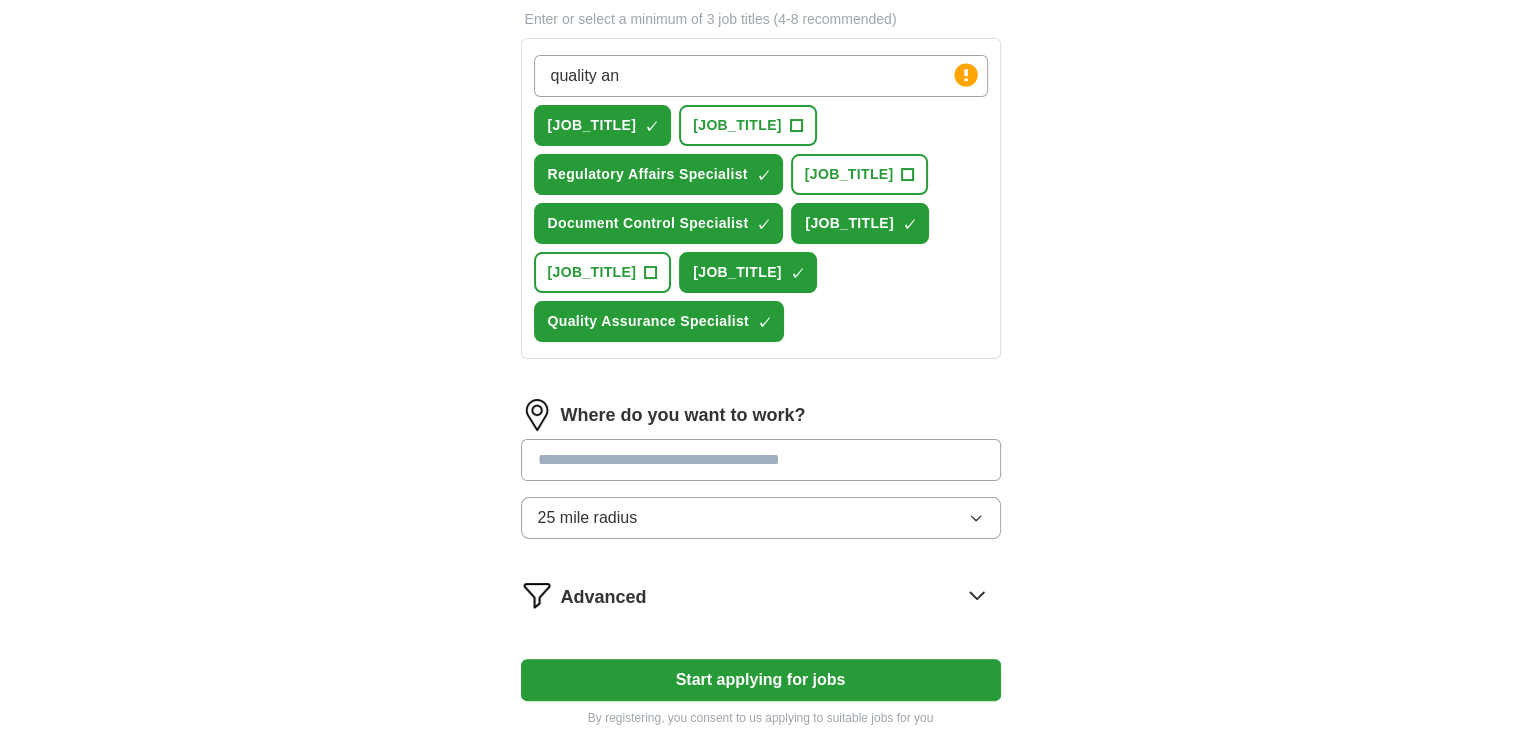 type on "quality and" 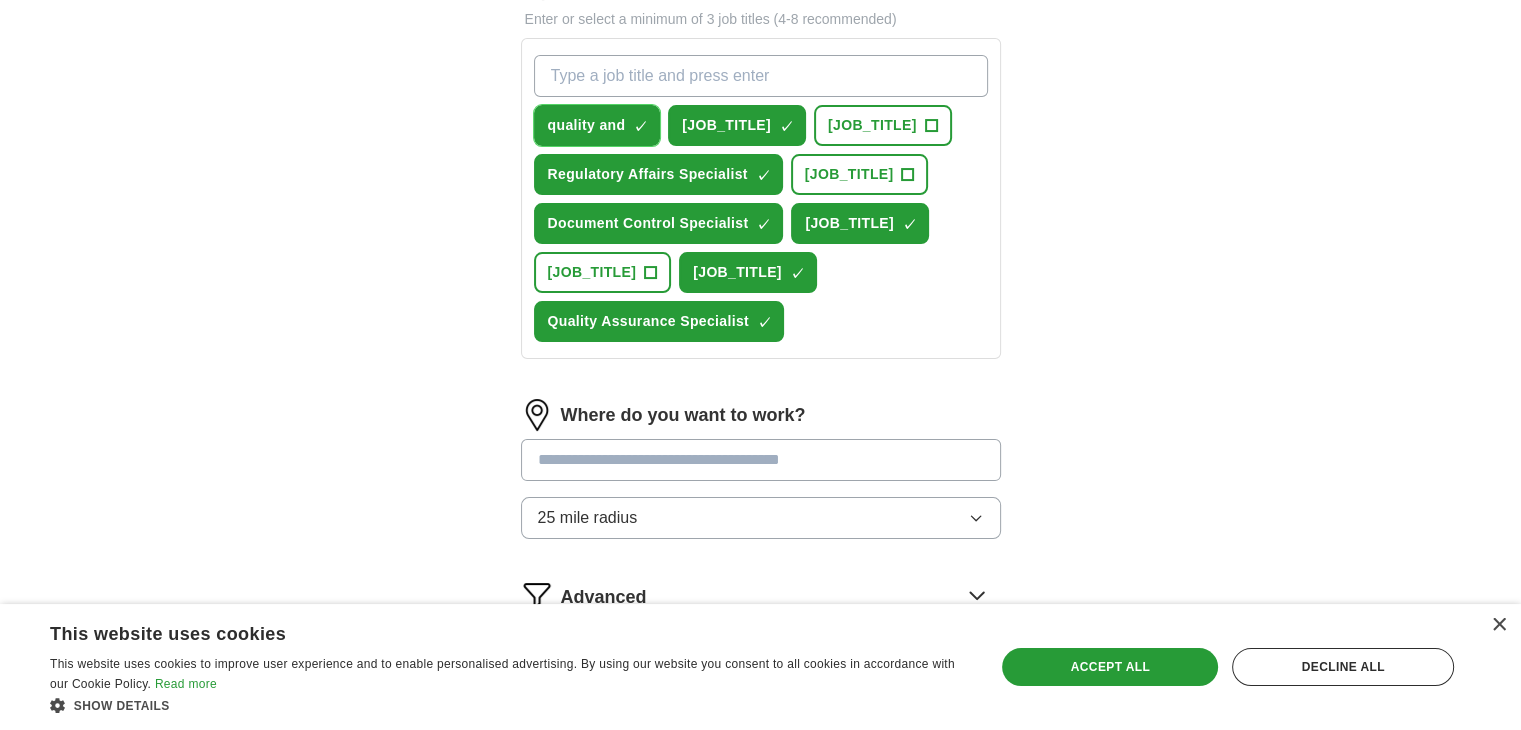 click on "×" at bounding box center [0, 0] 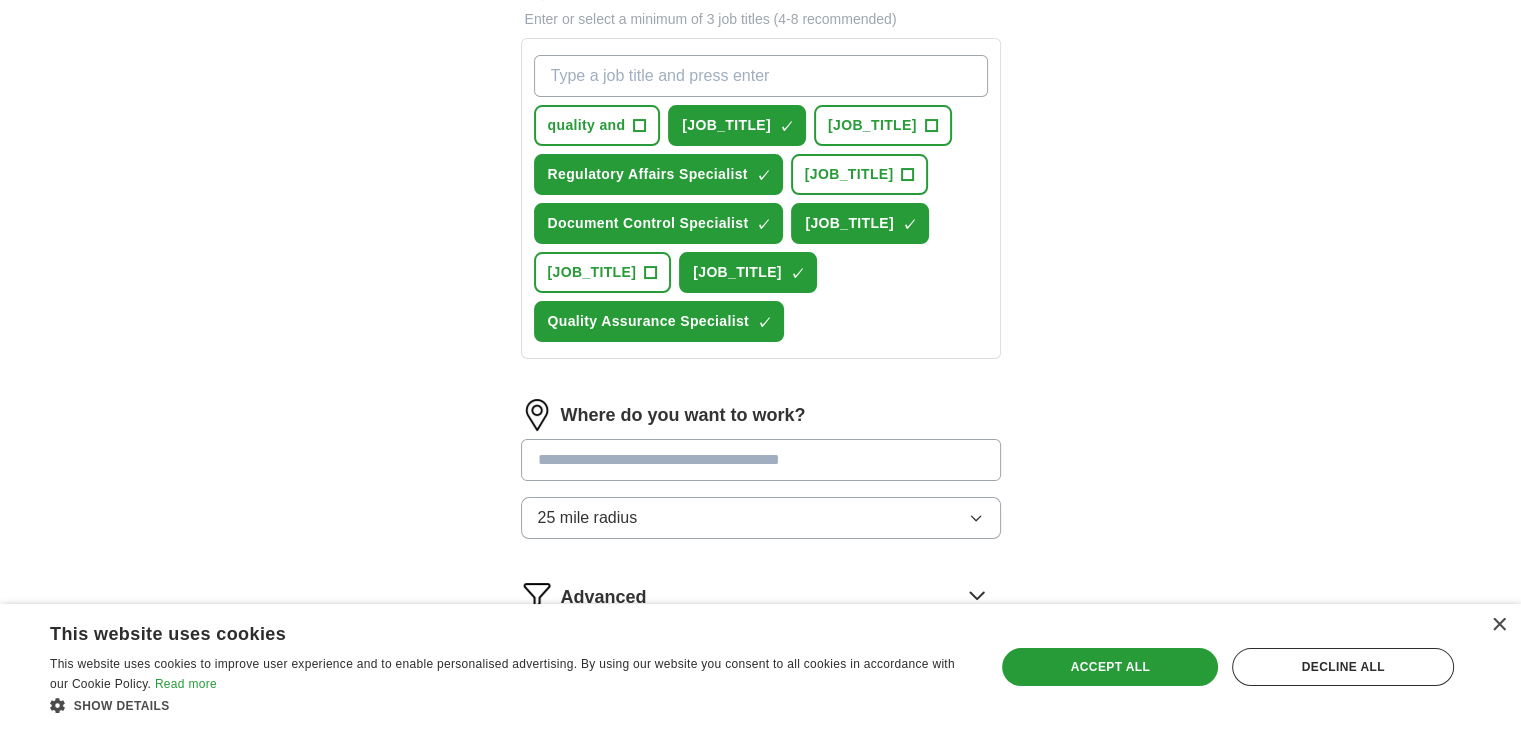 click on "What job are you looking for?" at bounding box center [761, 76] 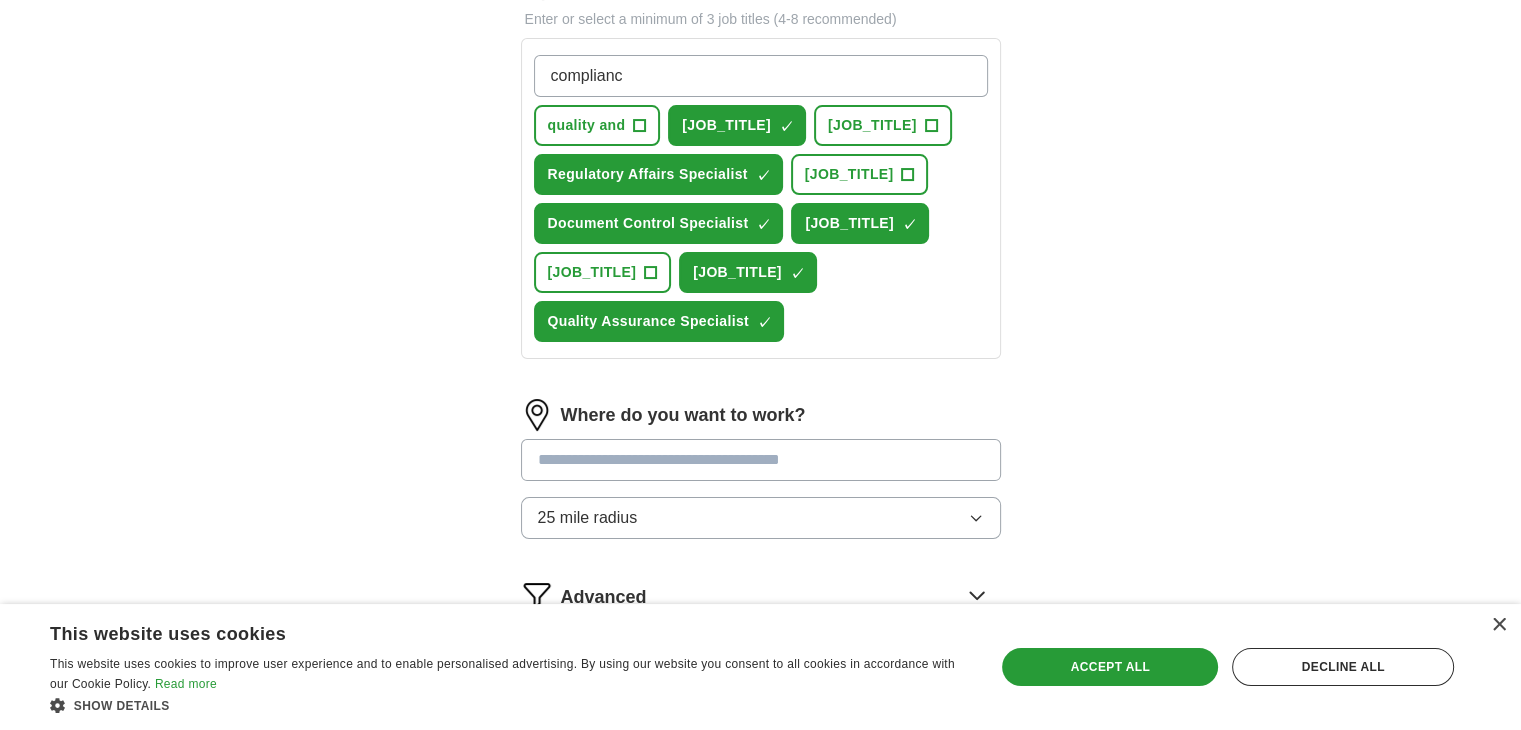 type on "compliance" 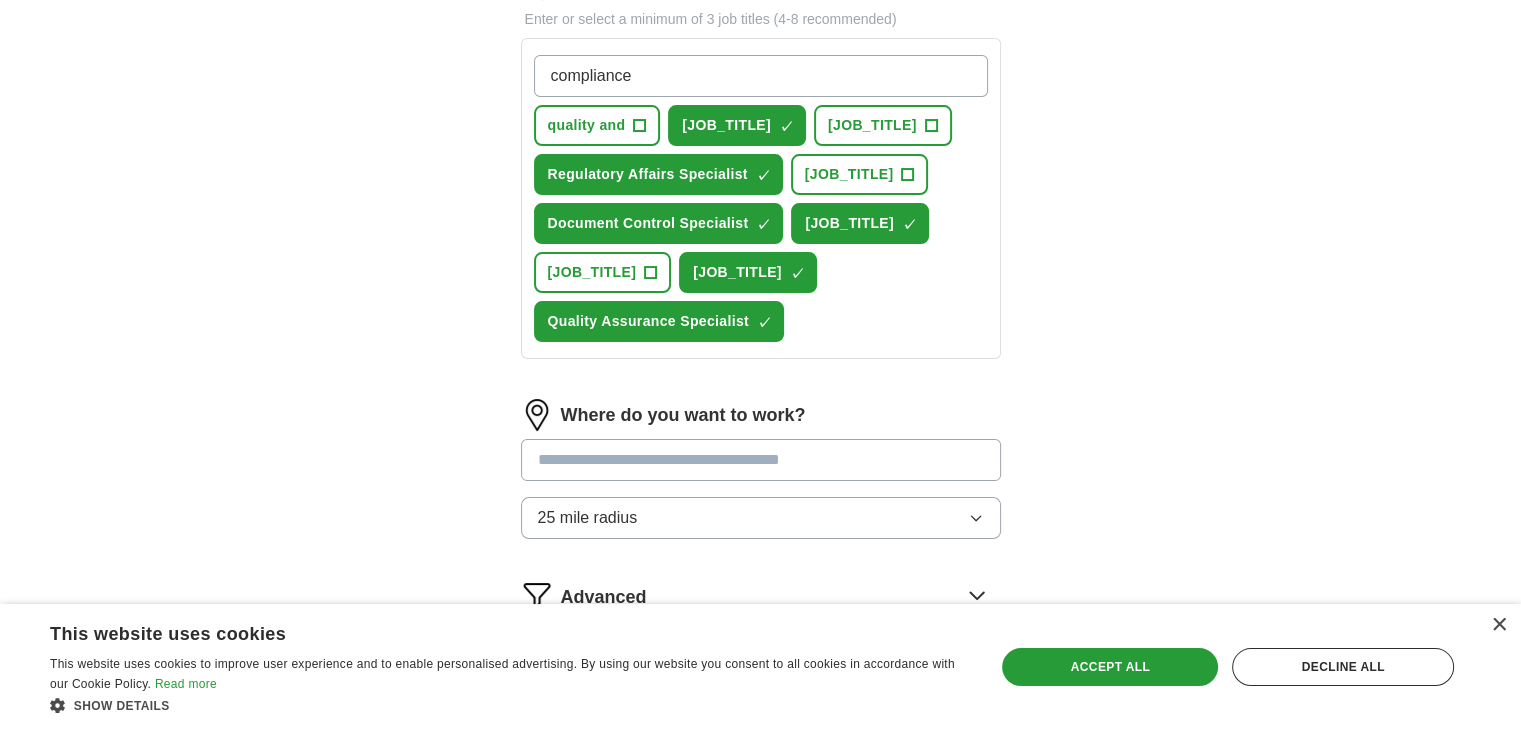 type 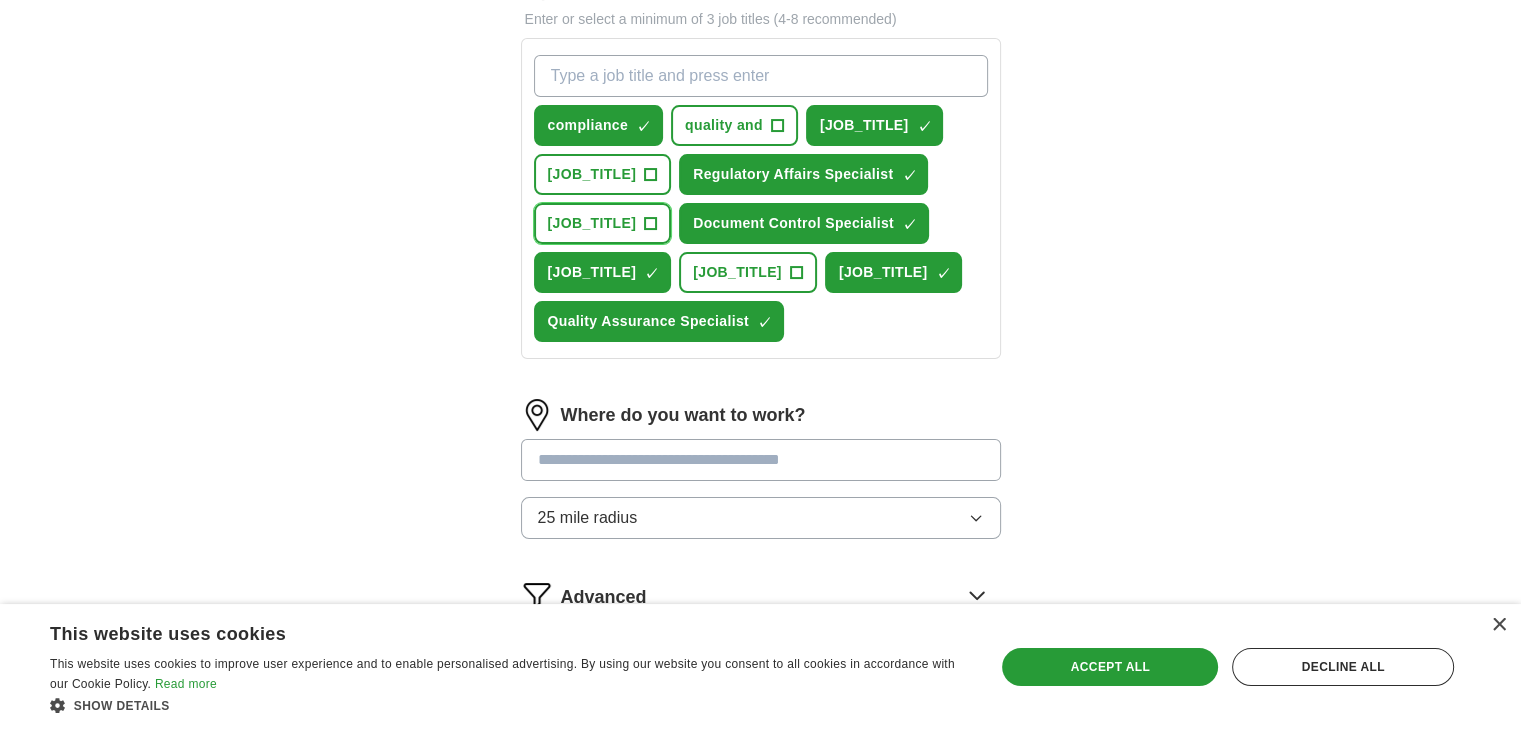 click on "Regulatory Consultant +" at bounding box center (603, 223) 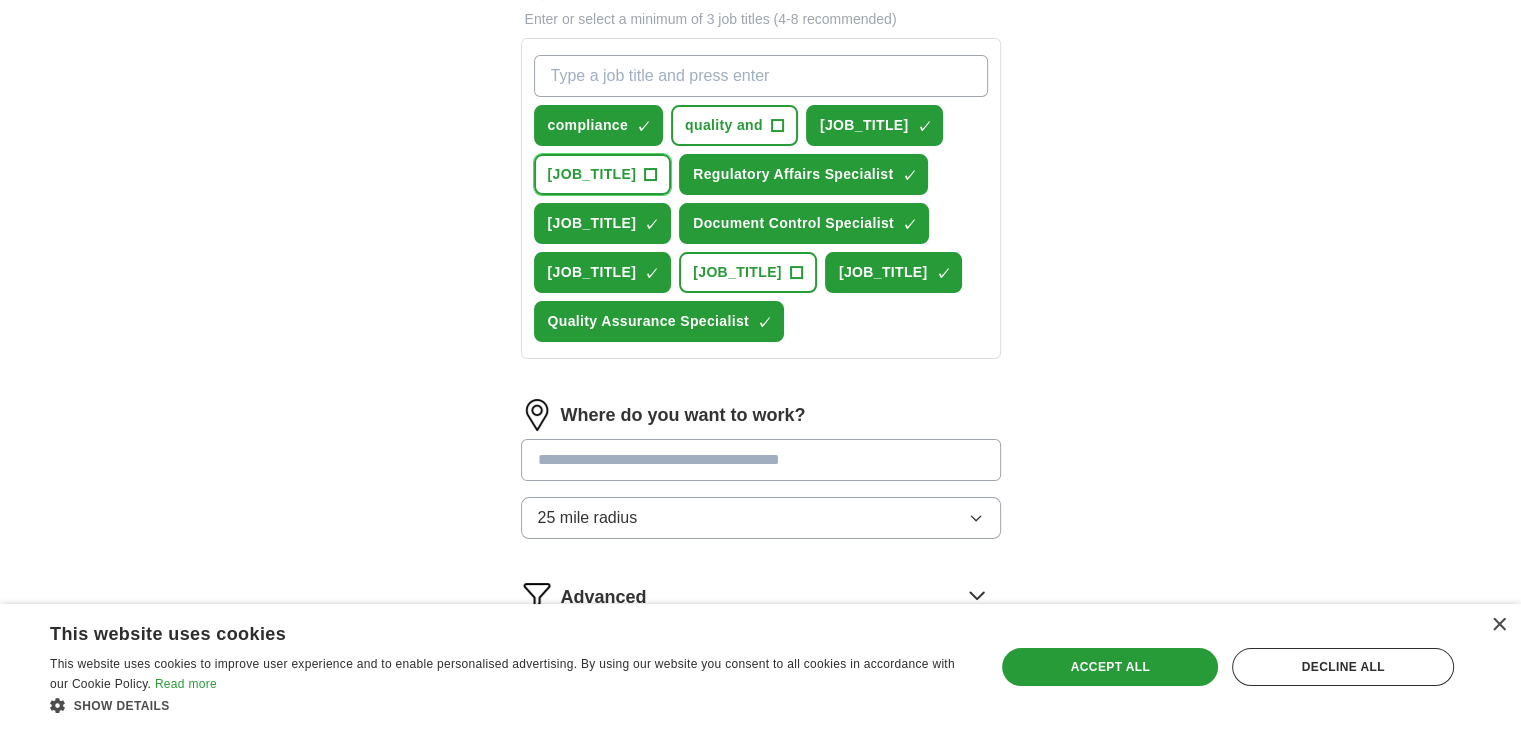 click on "Pharmacovigilance Analyst +" at bounding box center (603, 174) 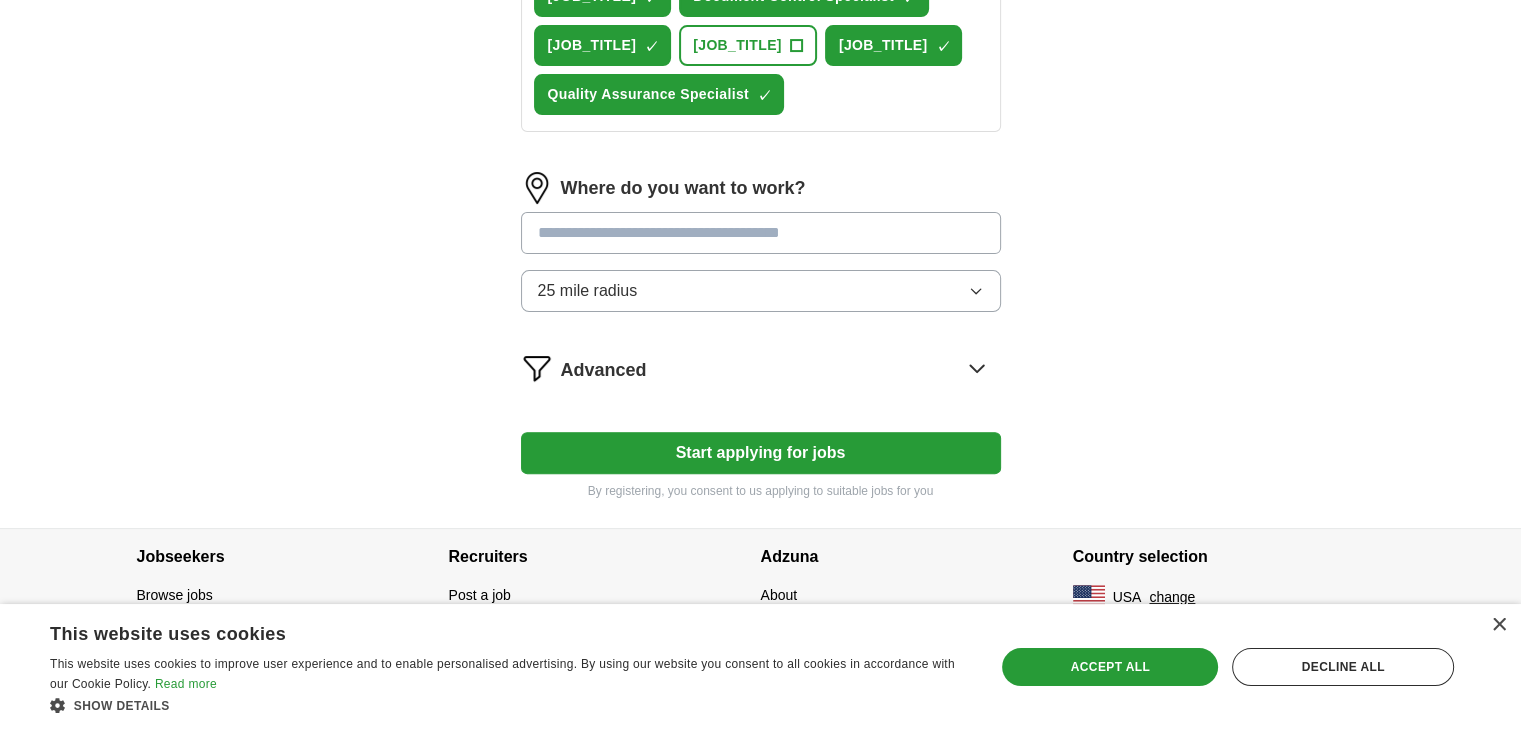 scroll, scrollTop: 692, scrollLeft: 0, axis: vertical 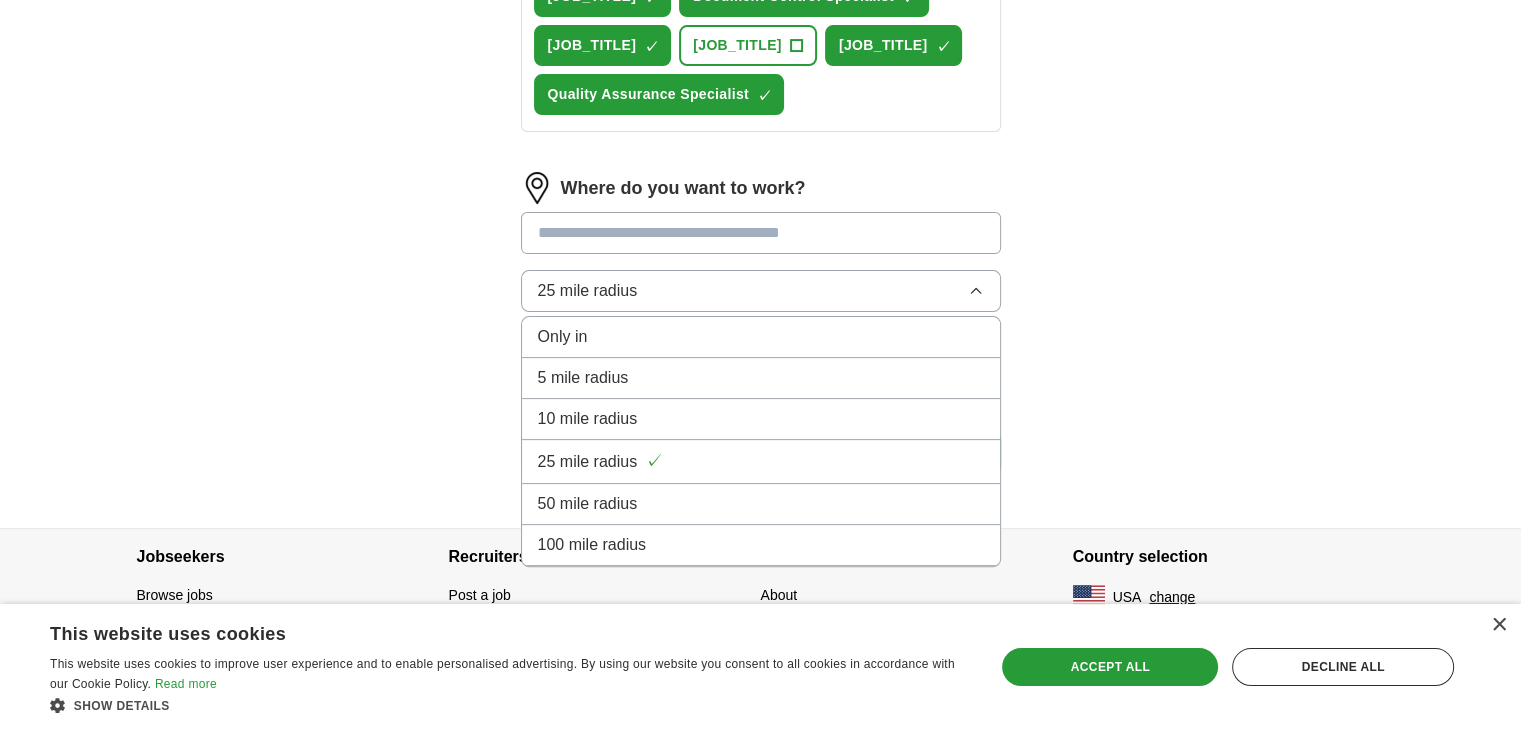 click on "Only in" at bounding box center [761, 337] 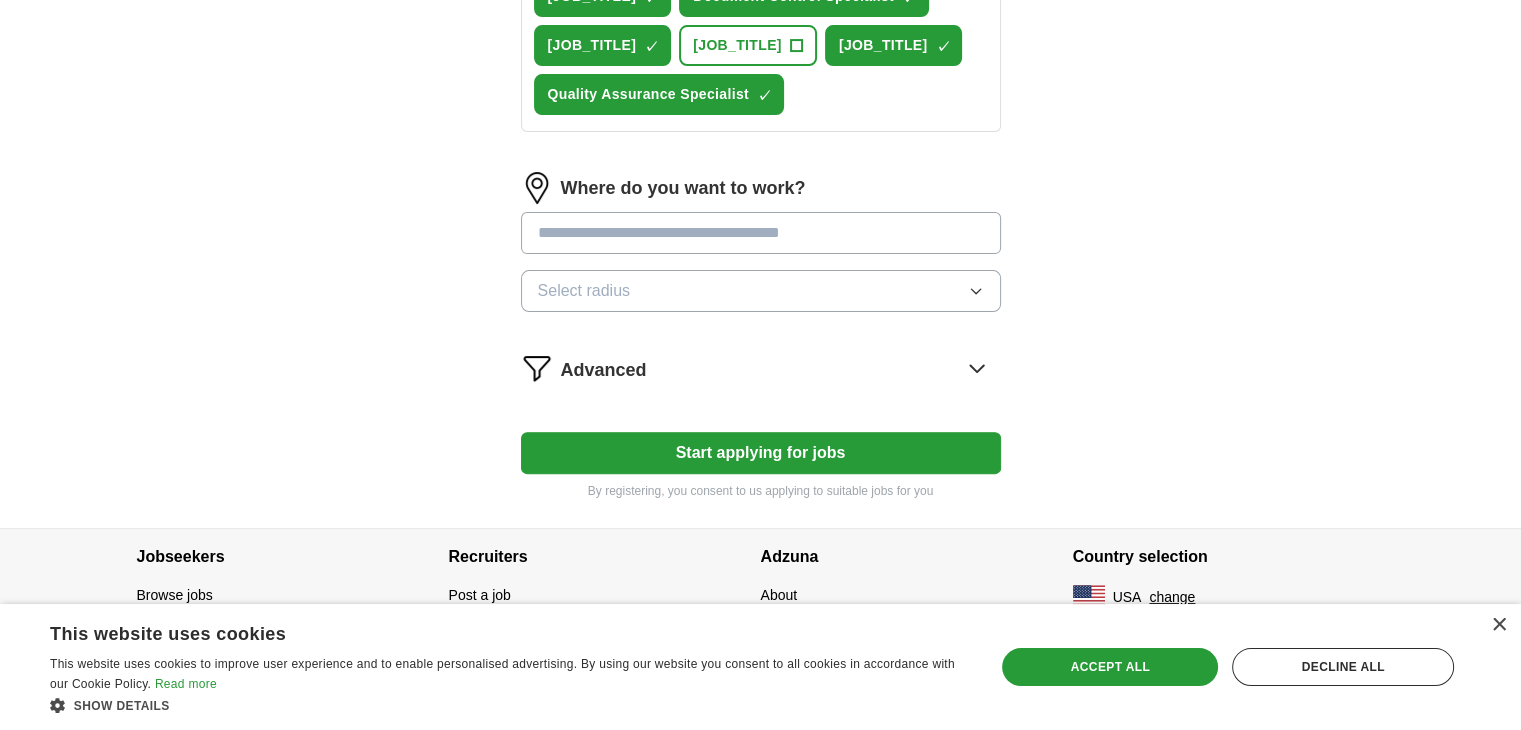 click at bounding box center [761, 233] 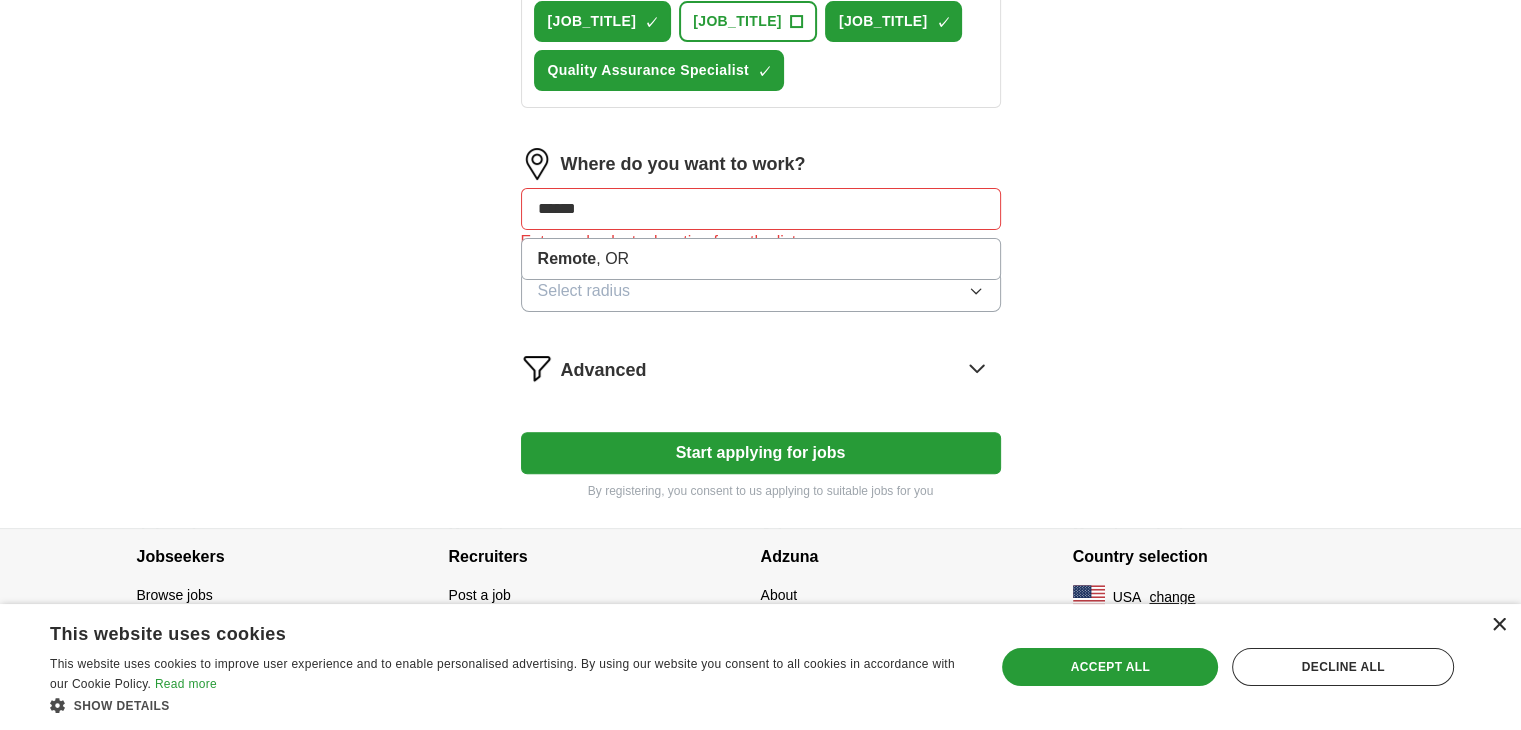 click on "×" at bounding box center [1498, 625] 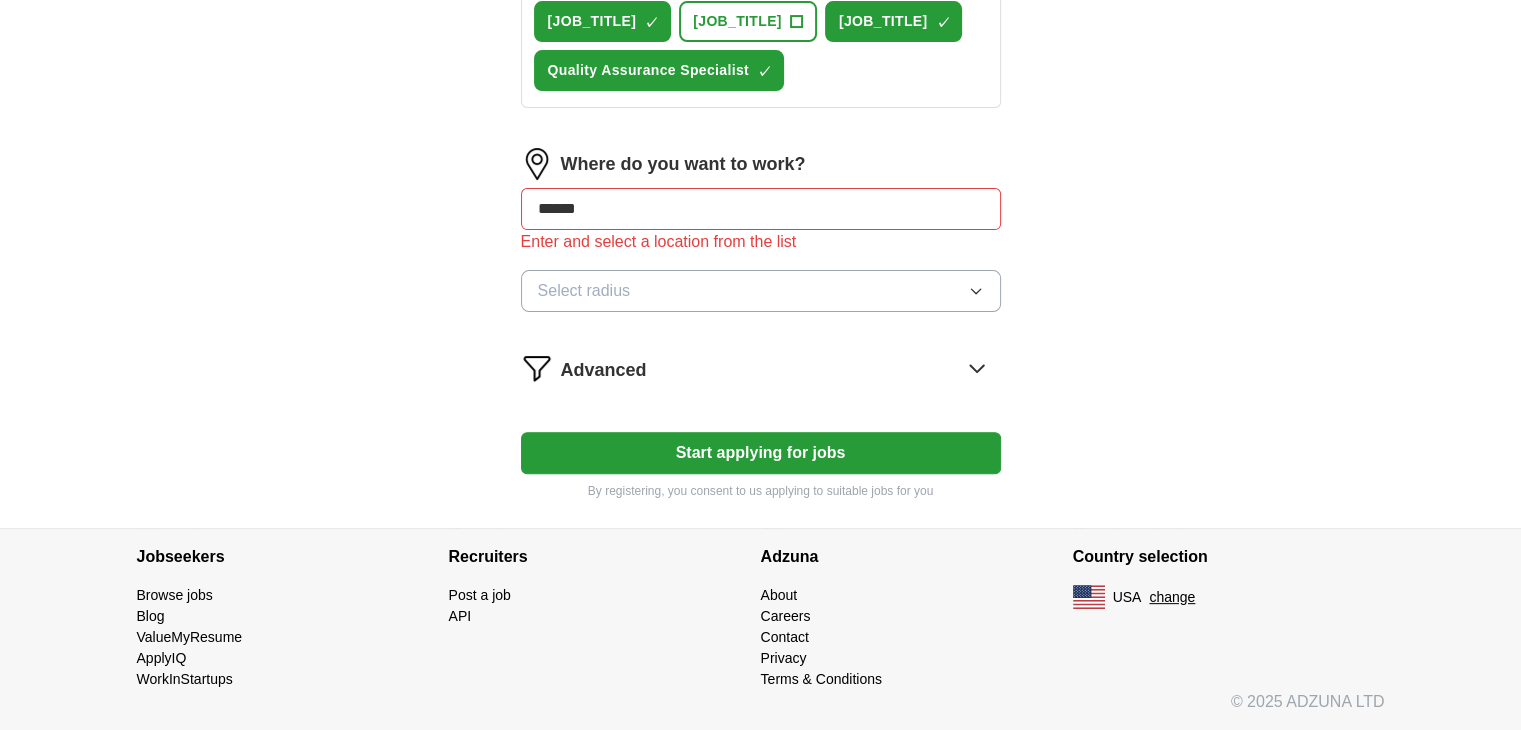 click 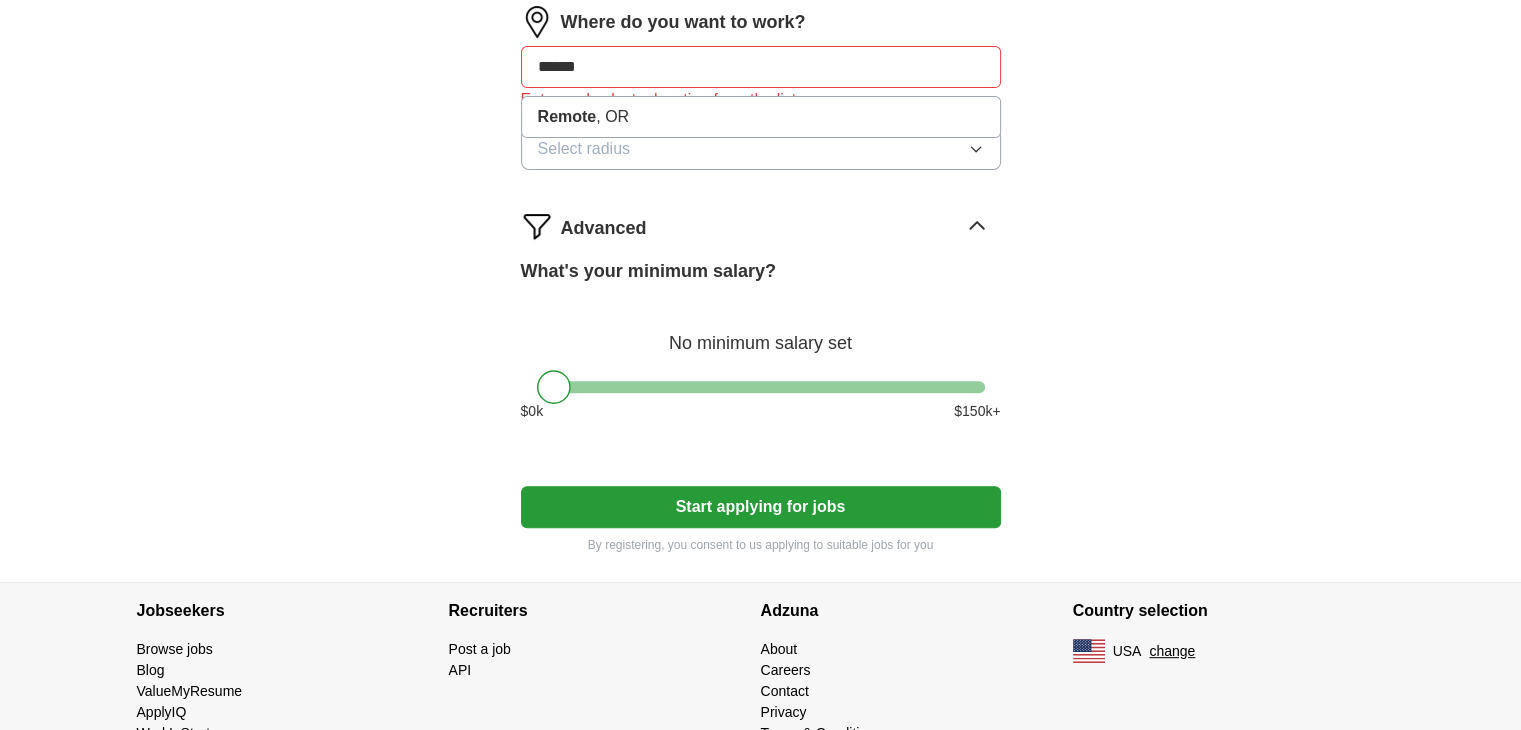 click on "******" at bounding box center (761, 67) 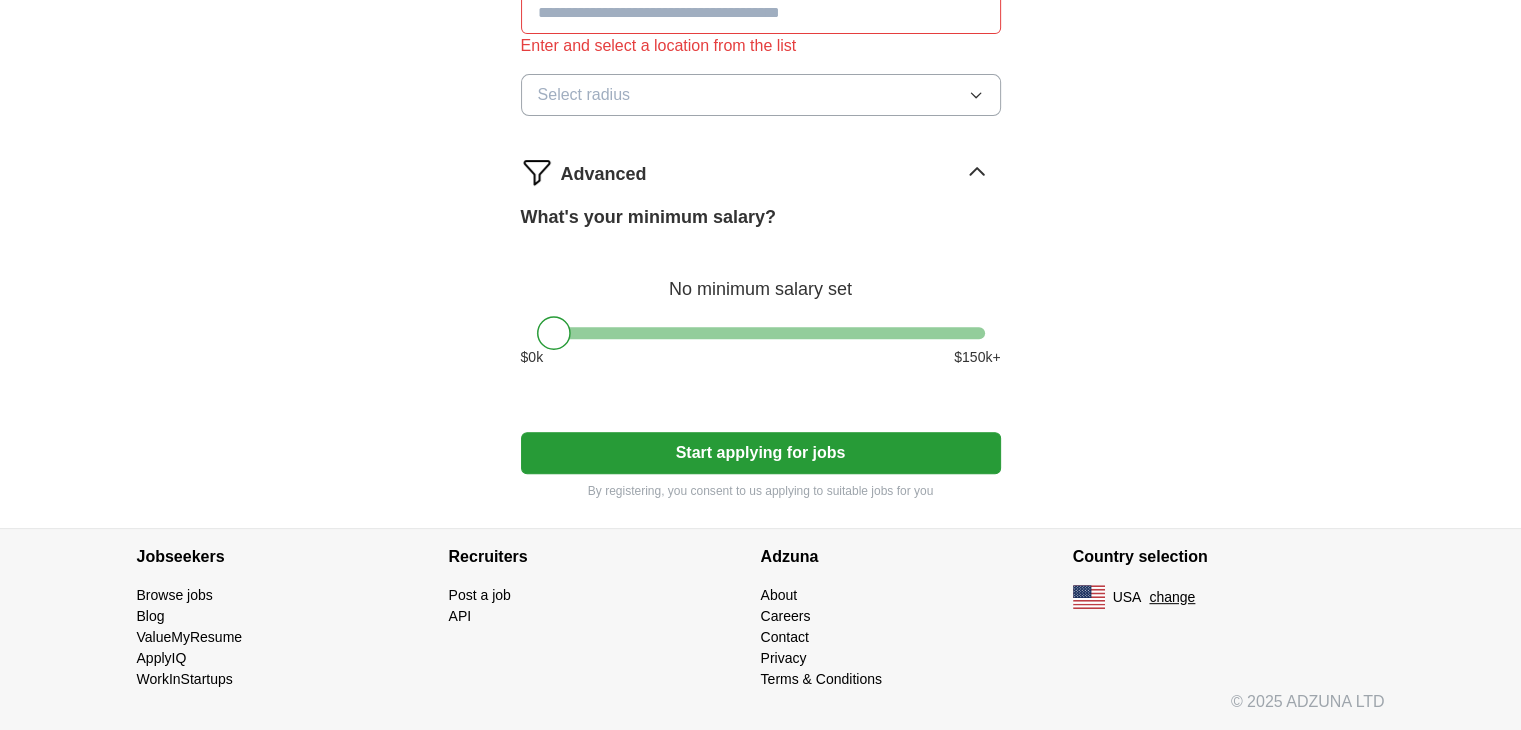 scroll, scrollTop: 712, scrollLeft: 0, axis: vertical 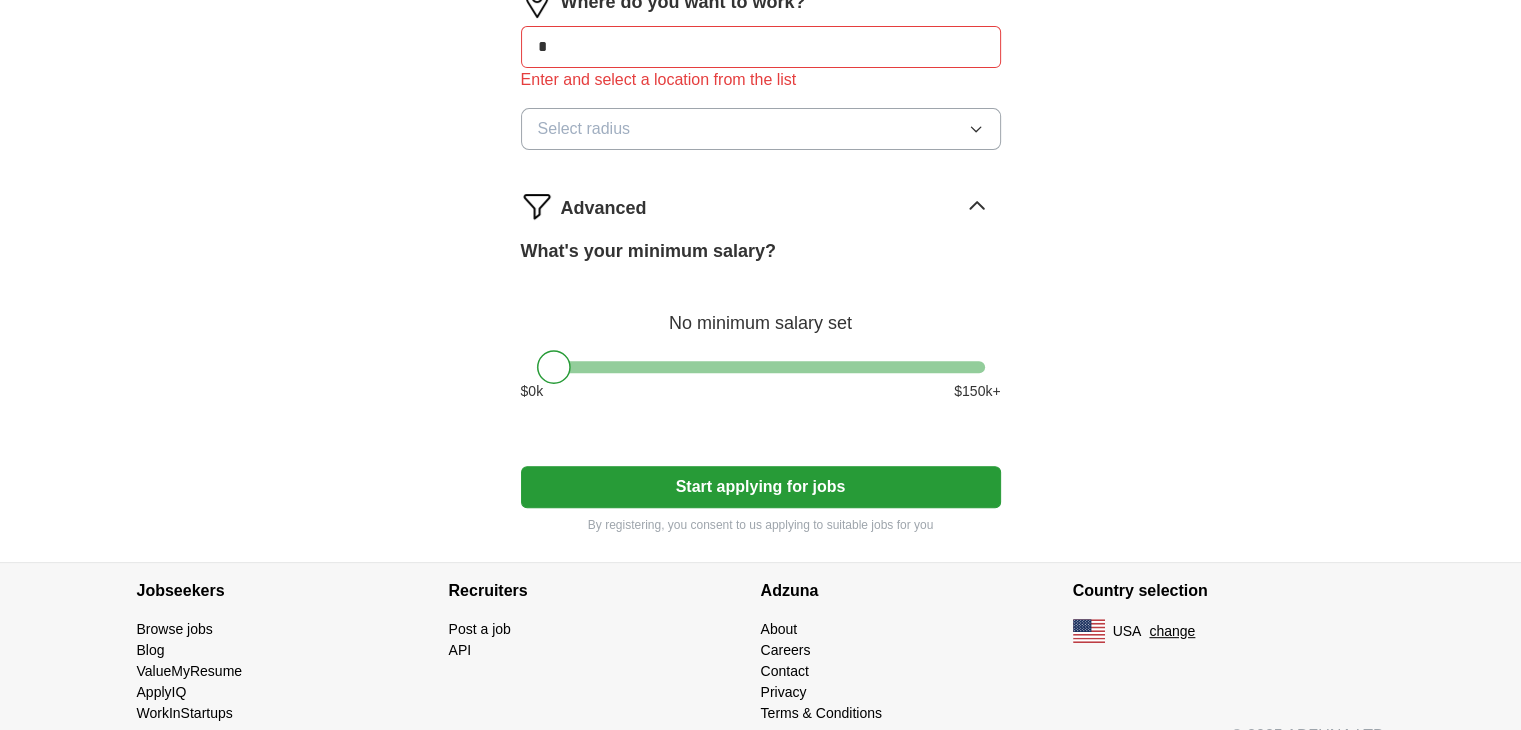 type on "*" 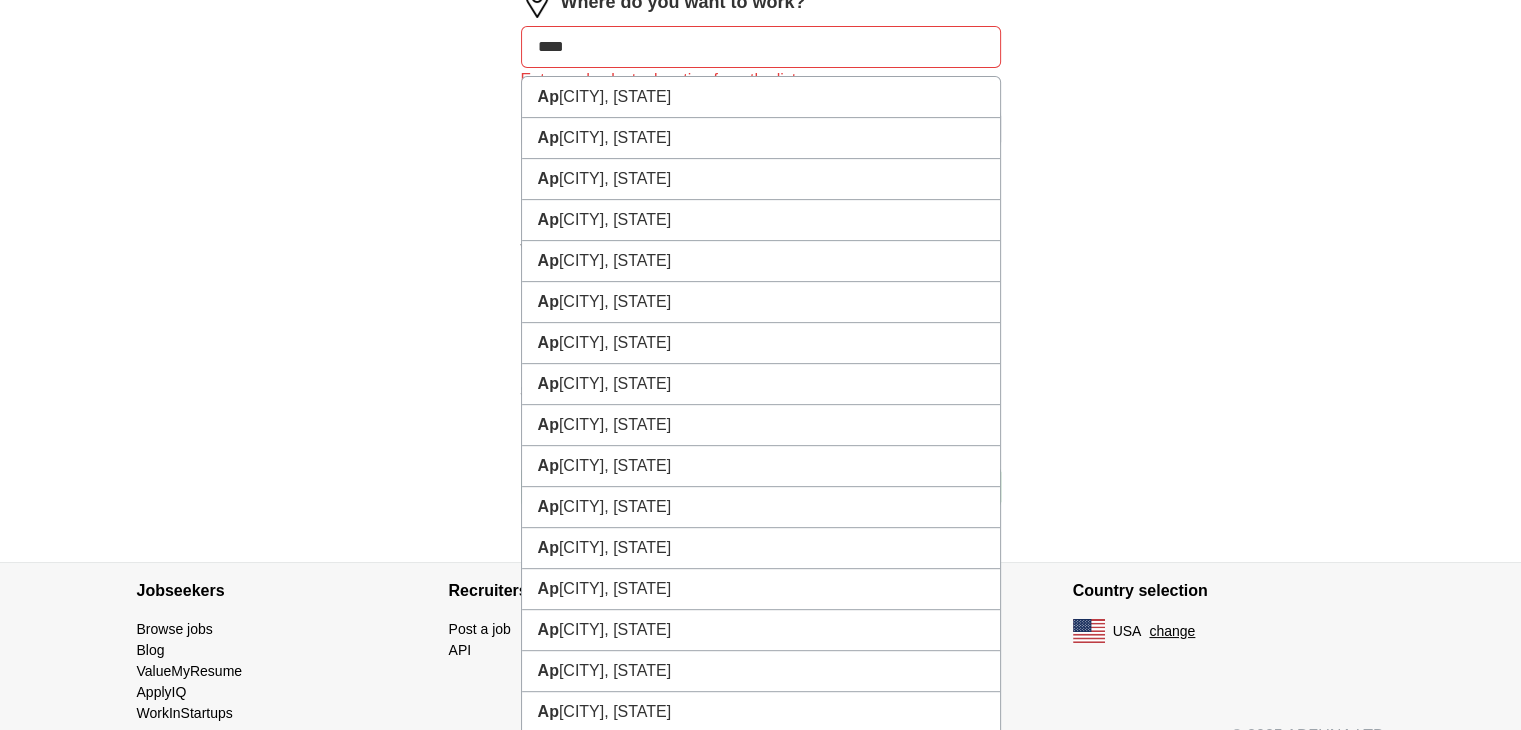type on "*****" 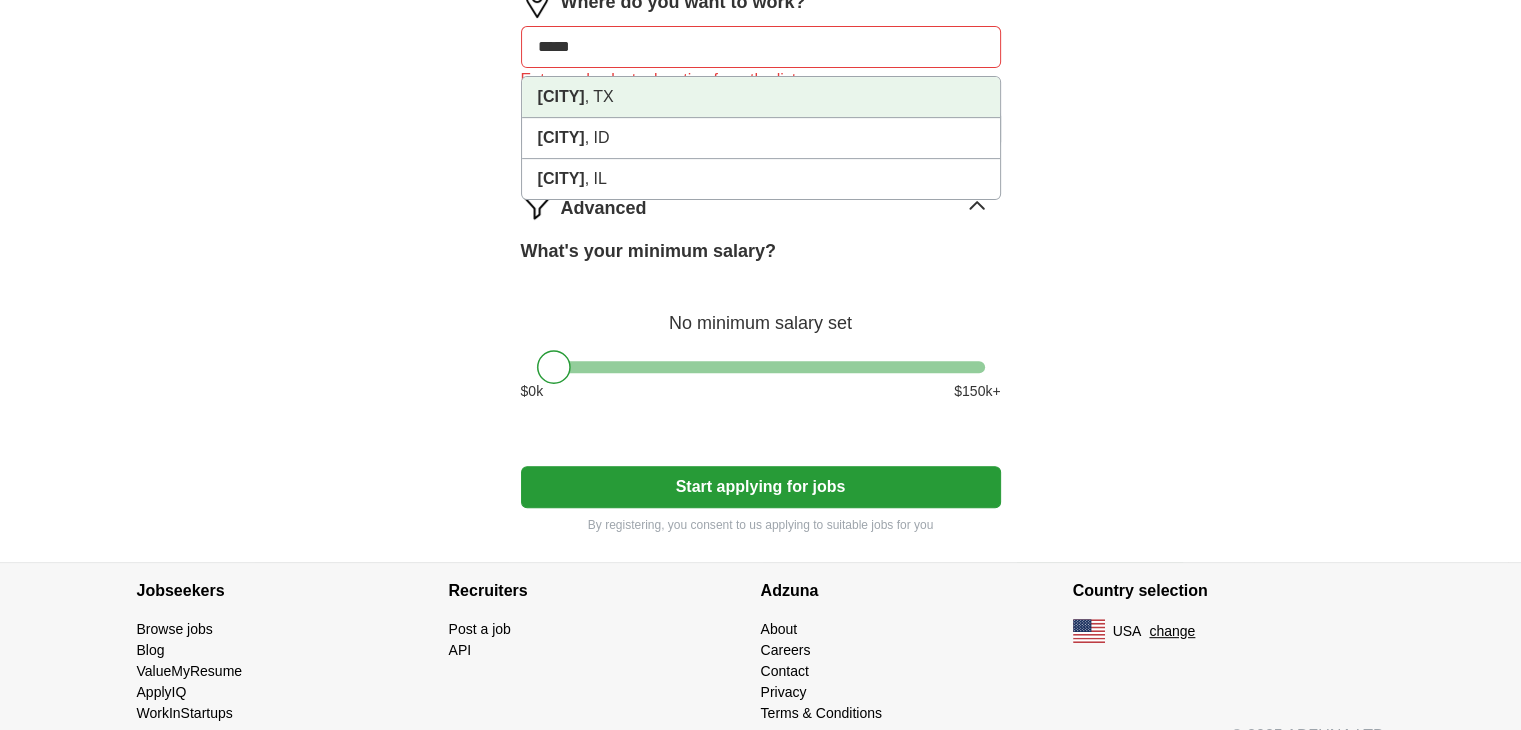 click on "Plano , TX" at bounding box center (761, 97) 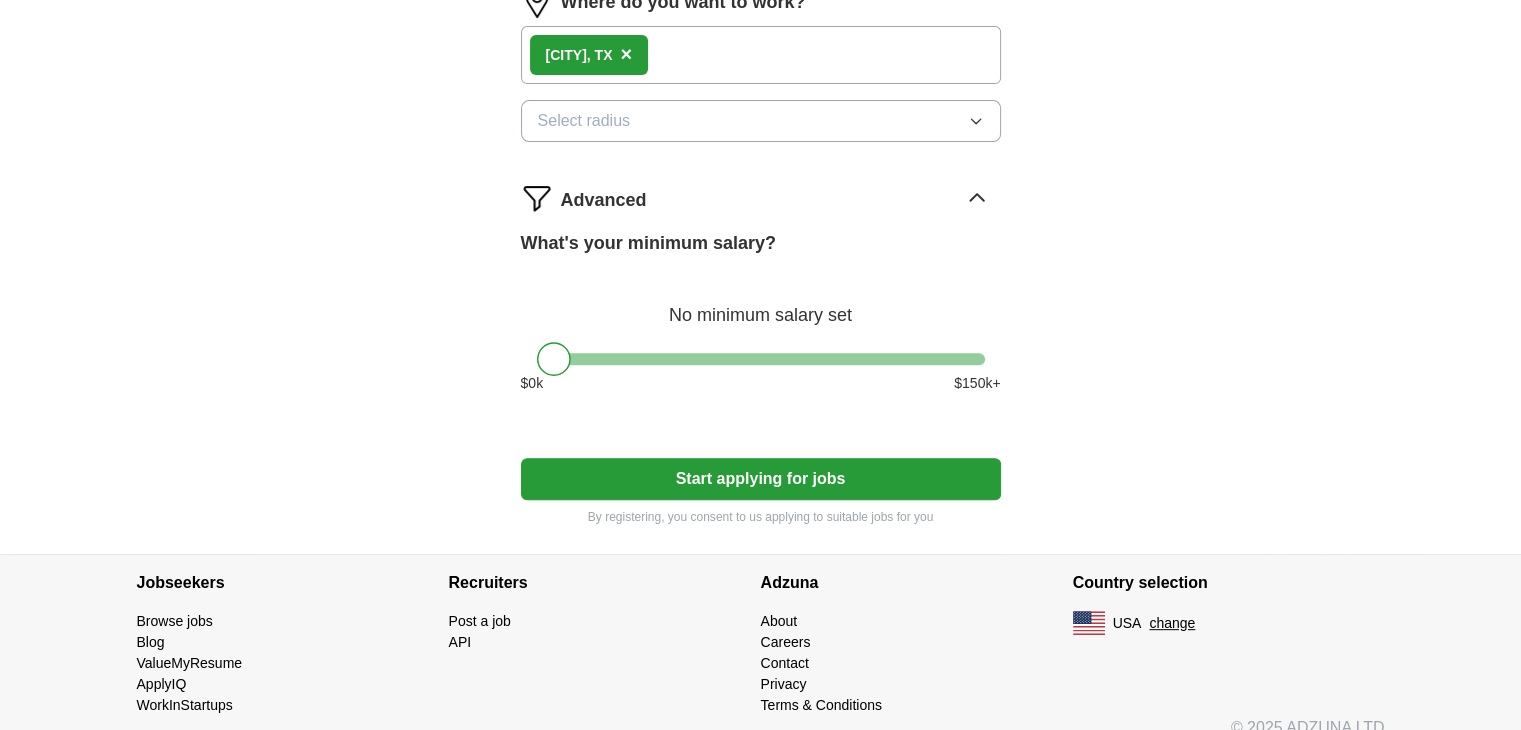 click on "Select radius" at bounding box center [584, 121] 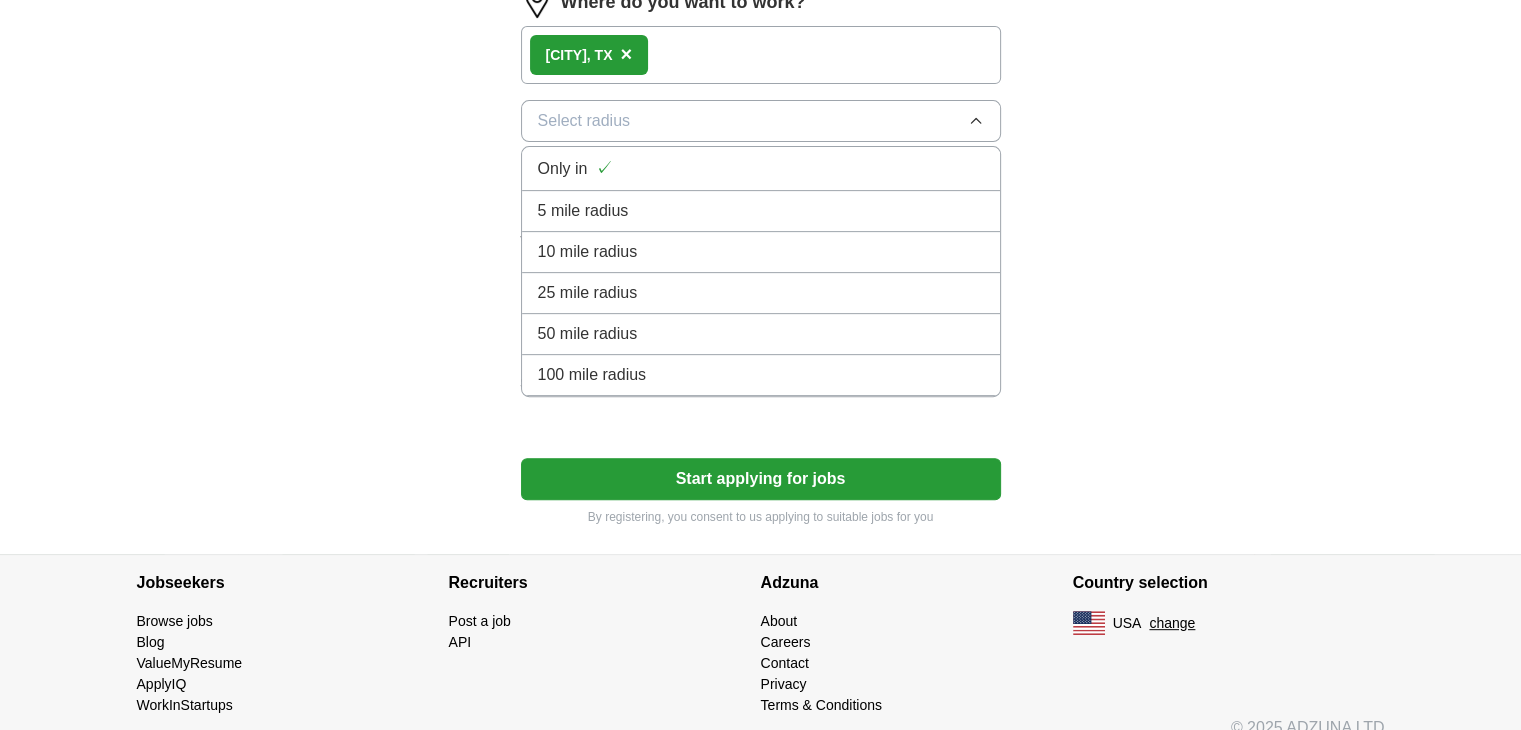 click on "Only in" at bounding box center [563, 169] 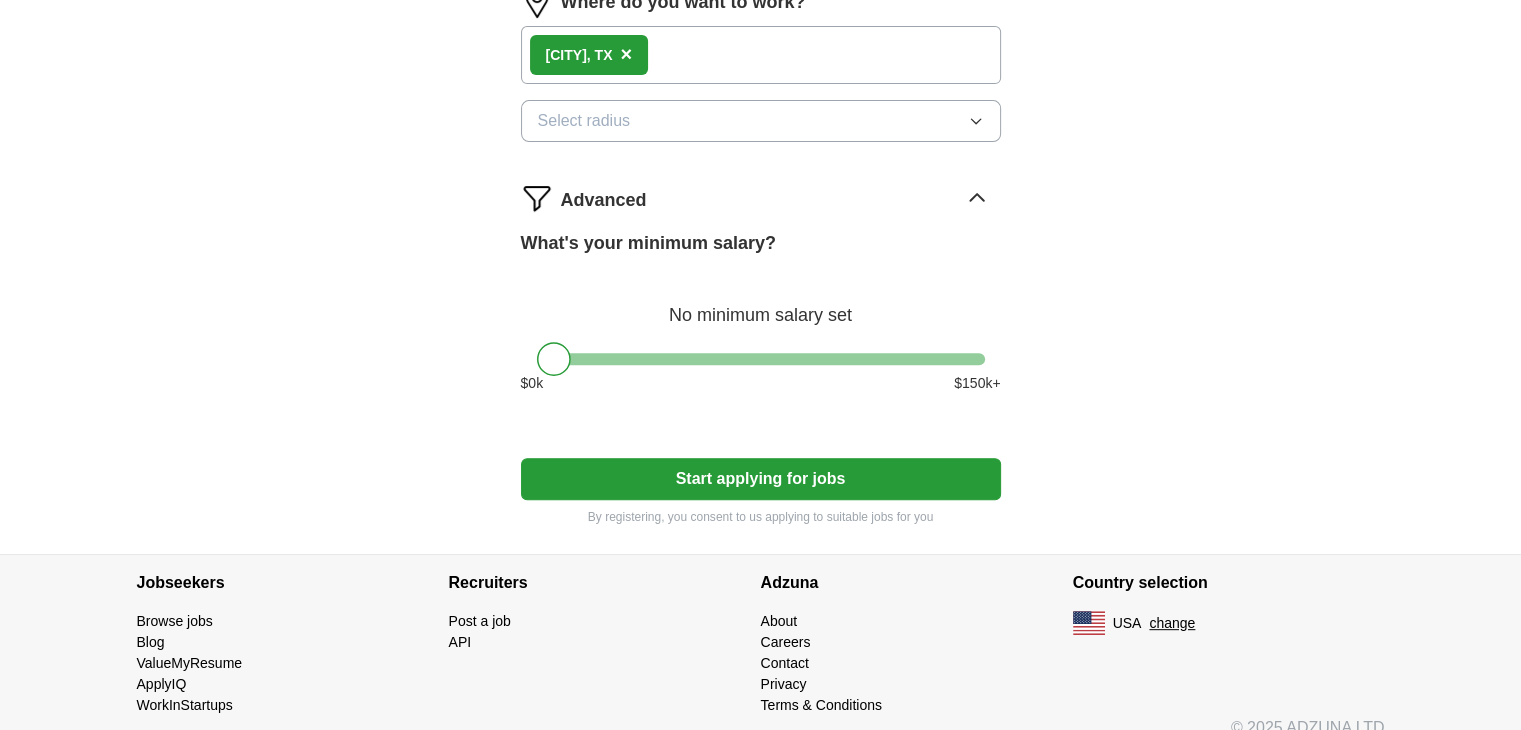 click at bounding box center (537, 198) 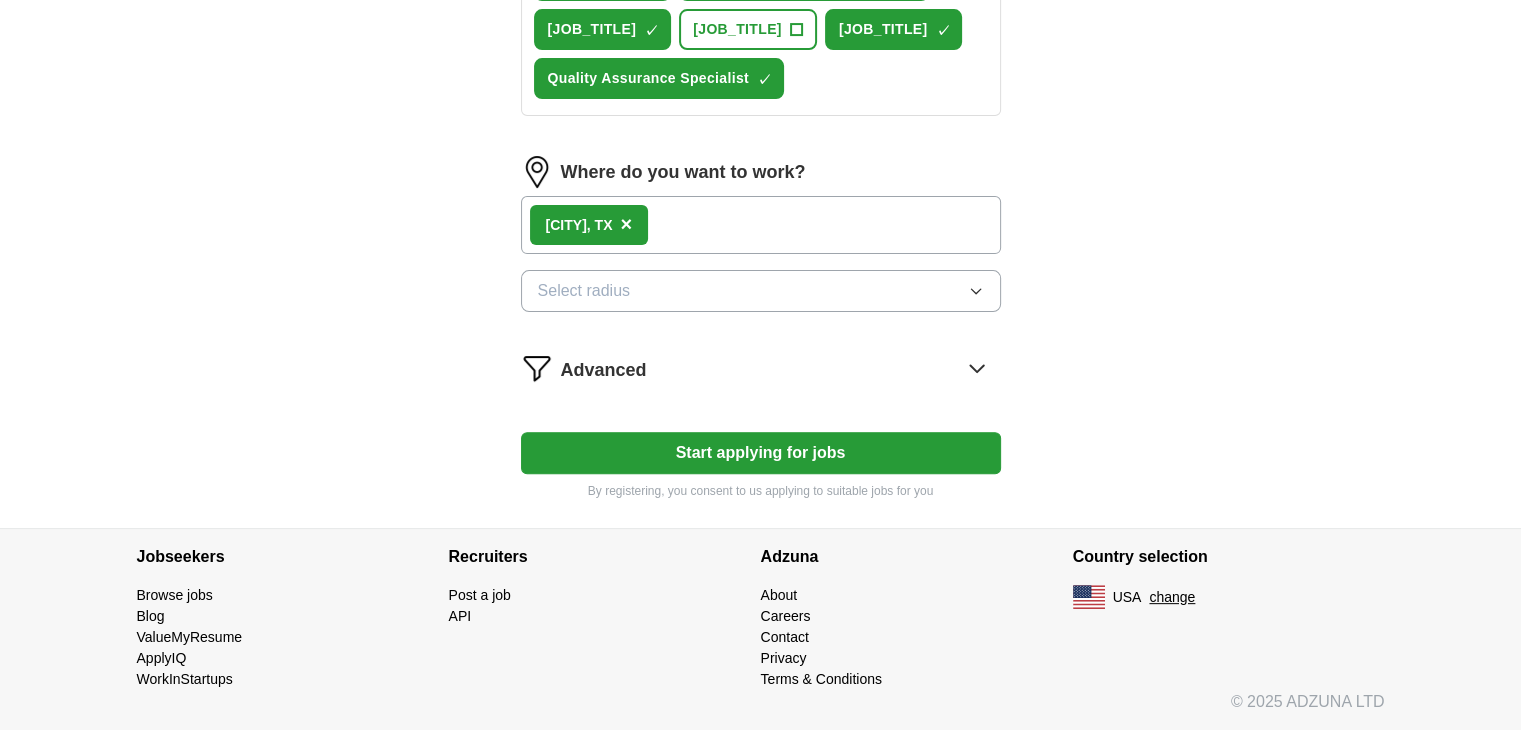click at bounding box center (537, 368) 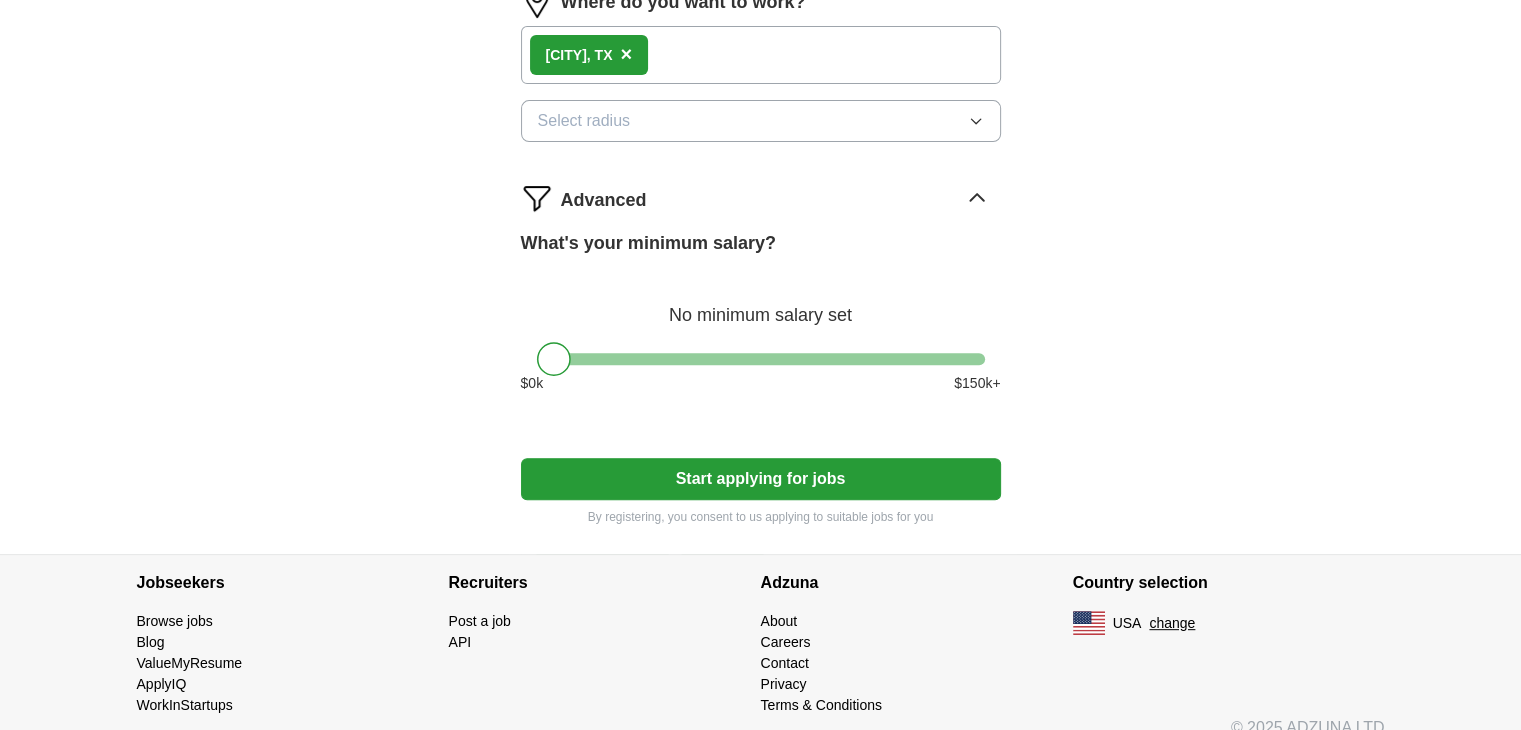 click at bounding box center (537, 198) 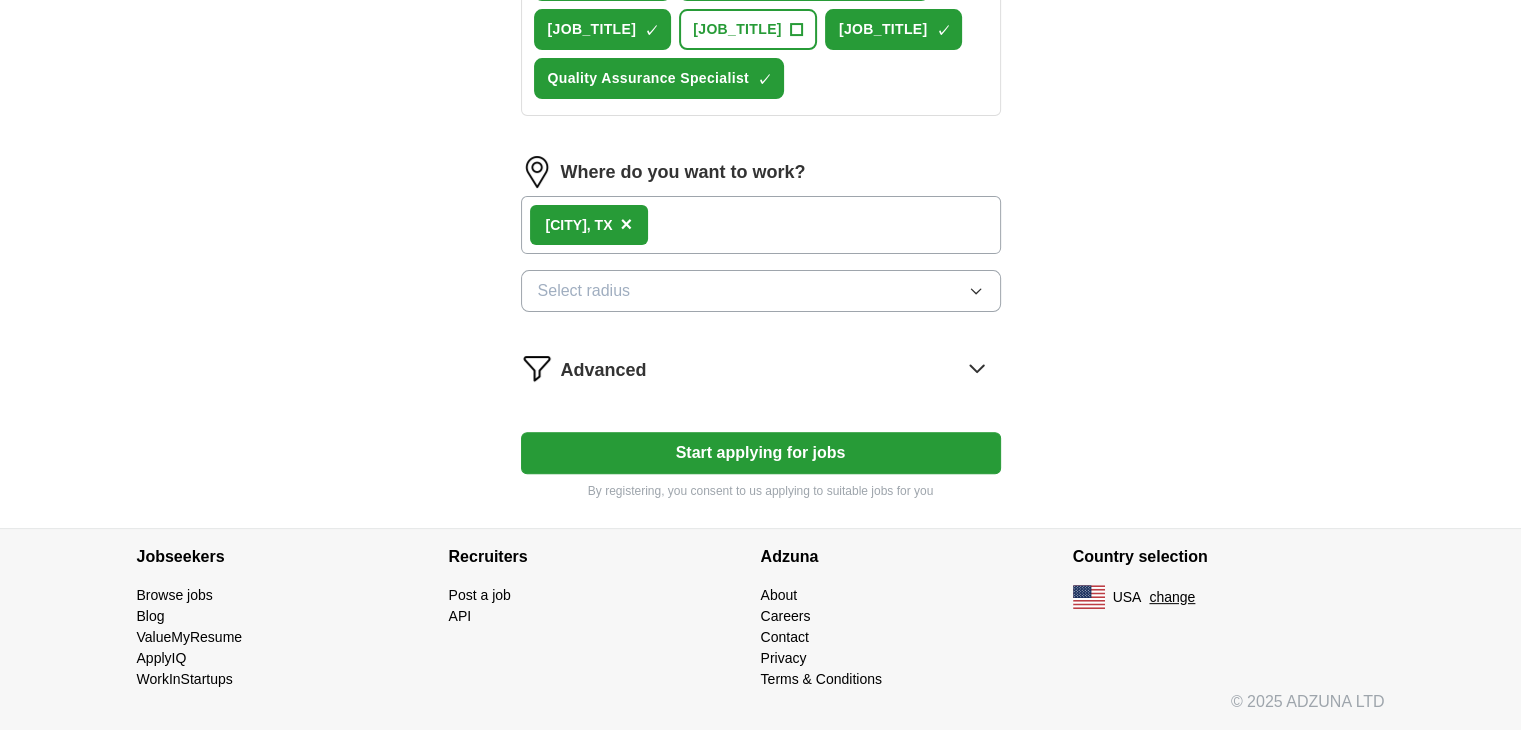 click on "Start applying for jobs" at bounding box center (761, 453) 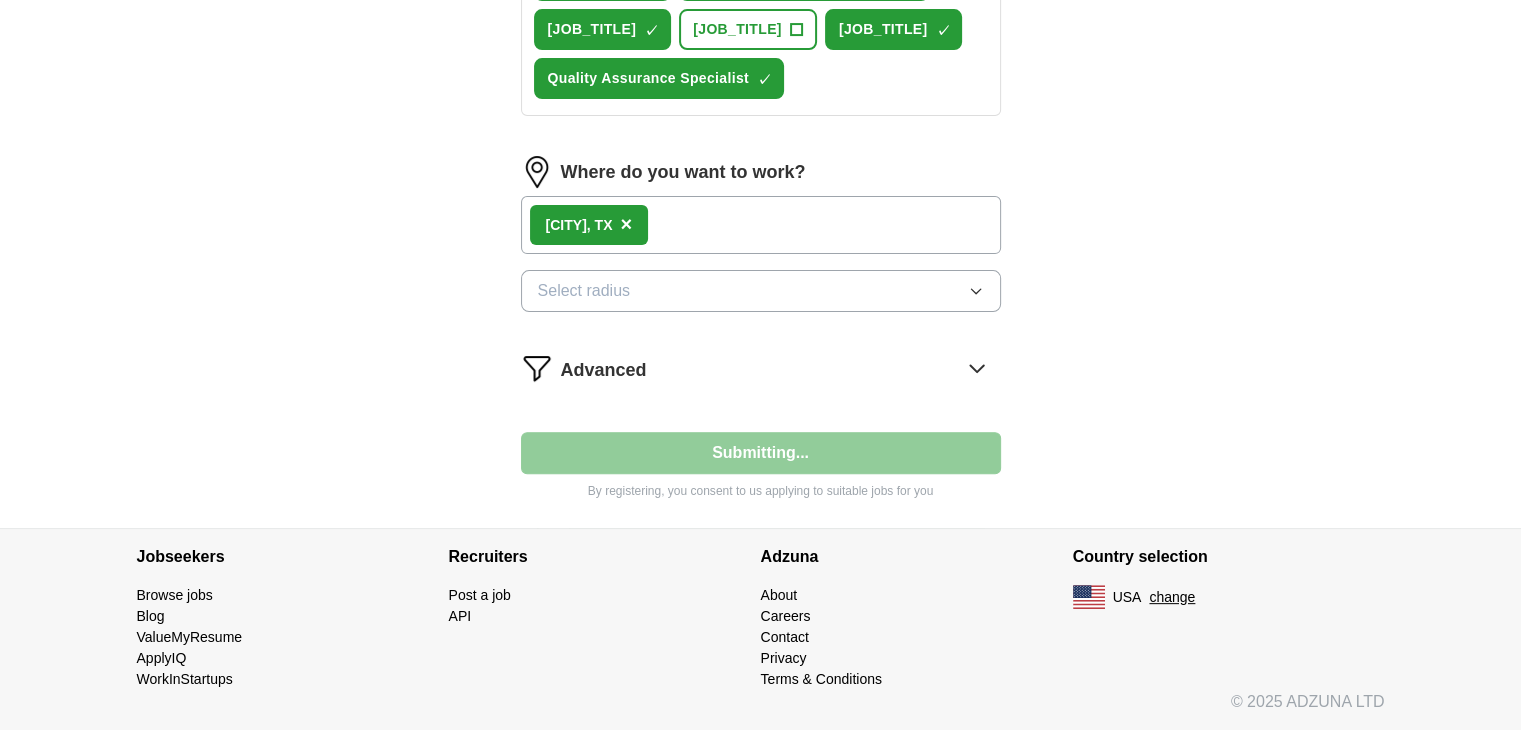 select on "**" 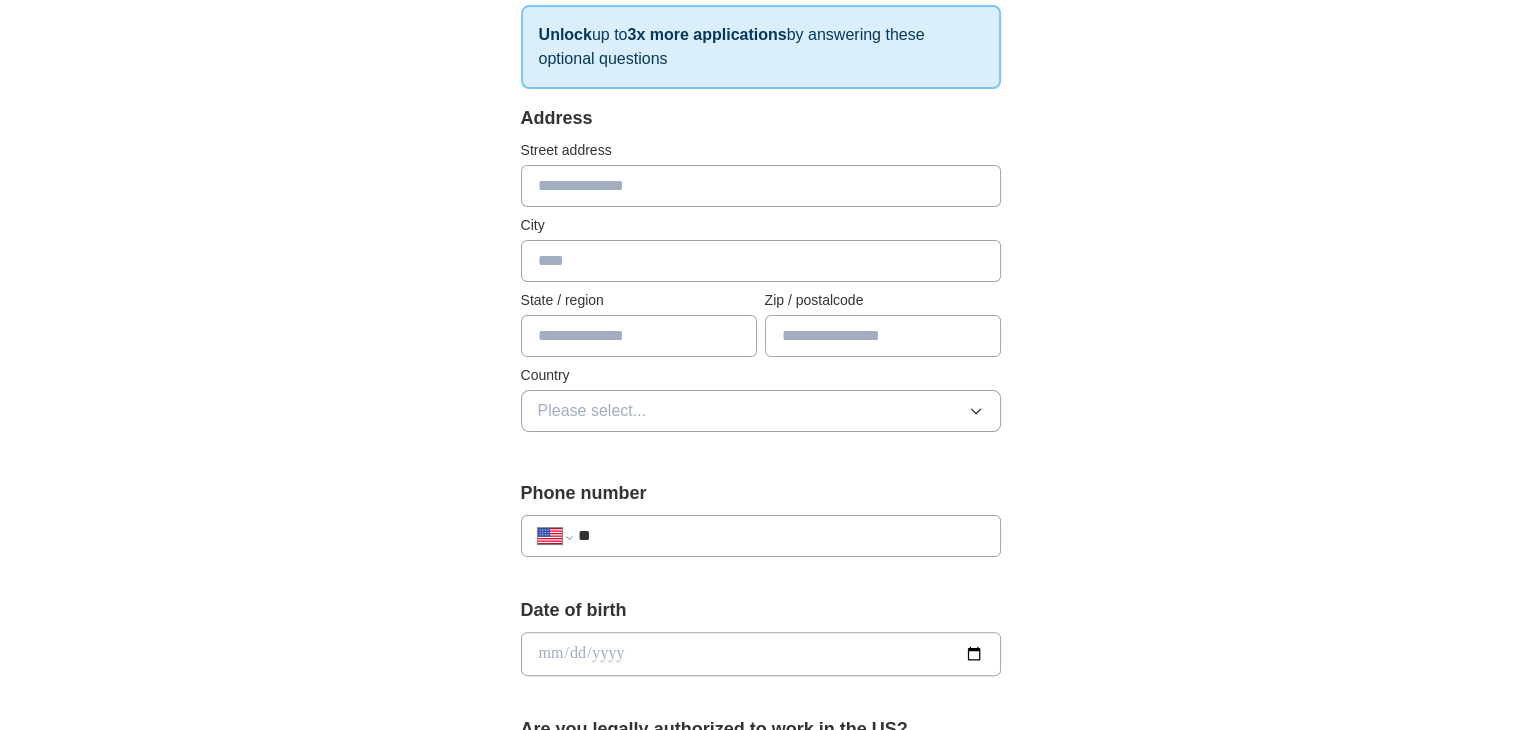 scroll, scrollTop: 160, scrollLeft: 0, axis: vertical 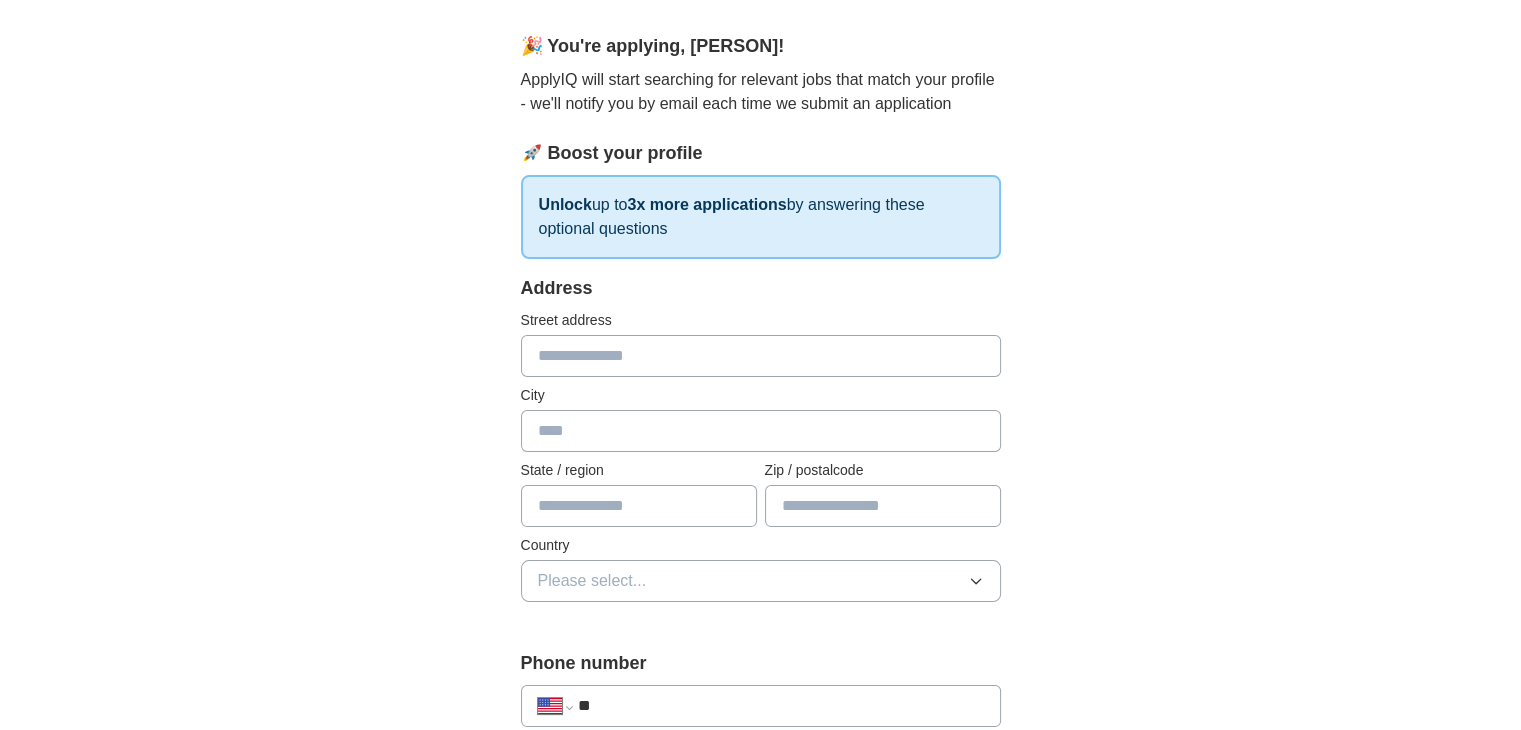 click at bounding box center [761, 356] 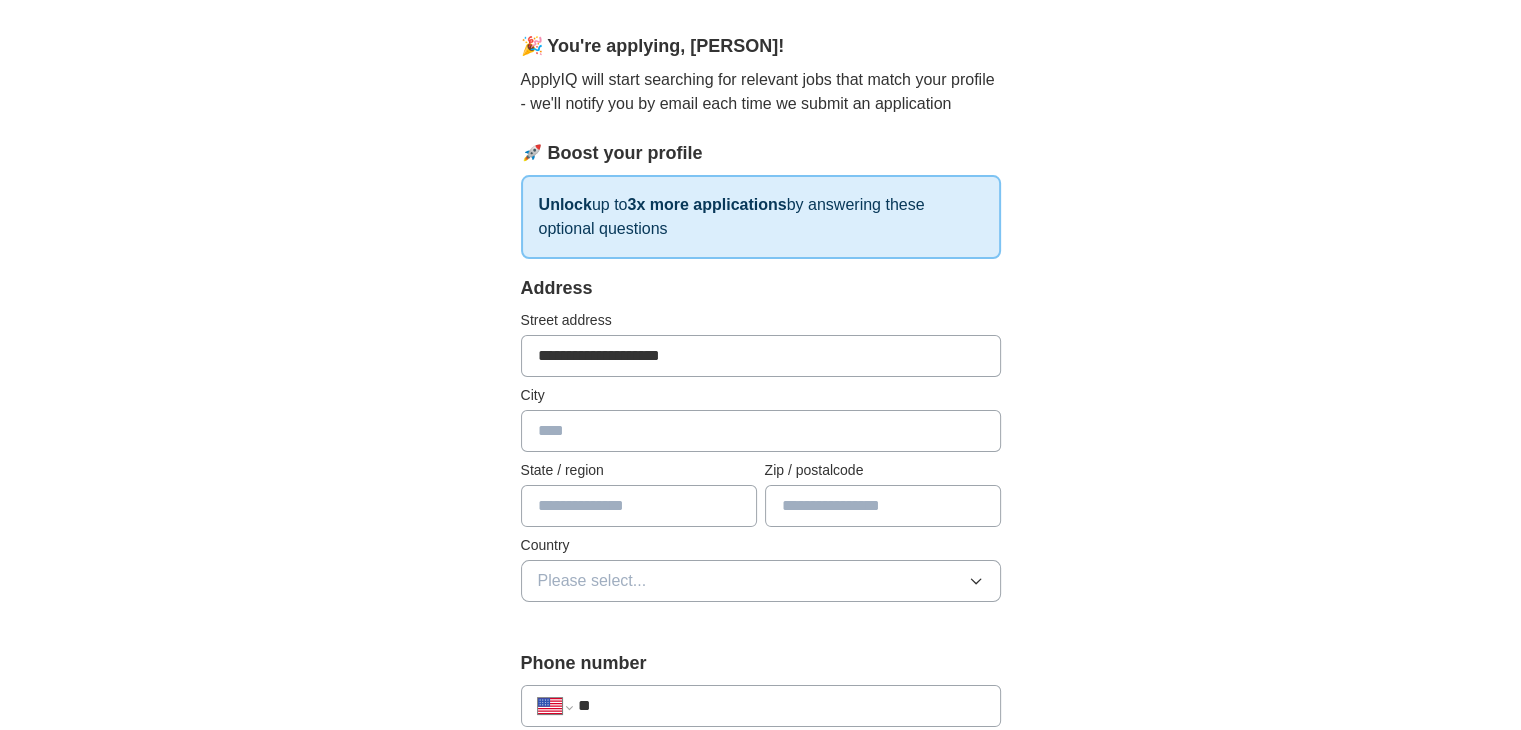 type on "*****" 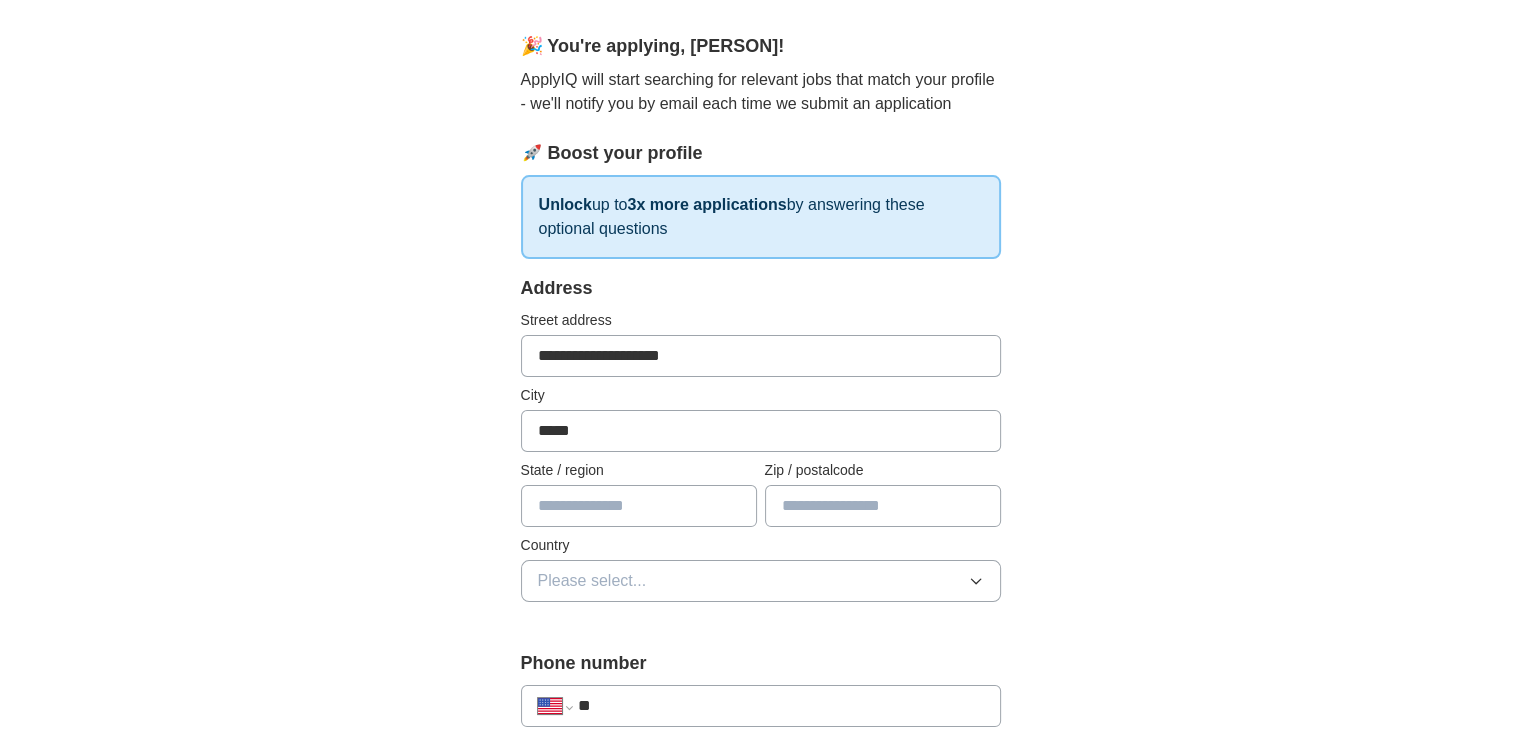 type on "**" 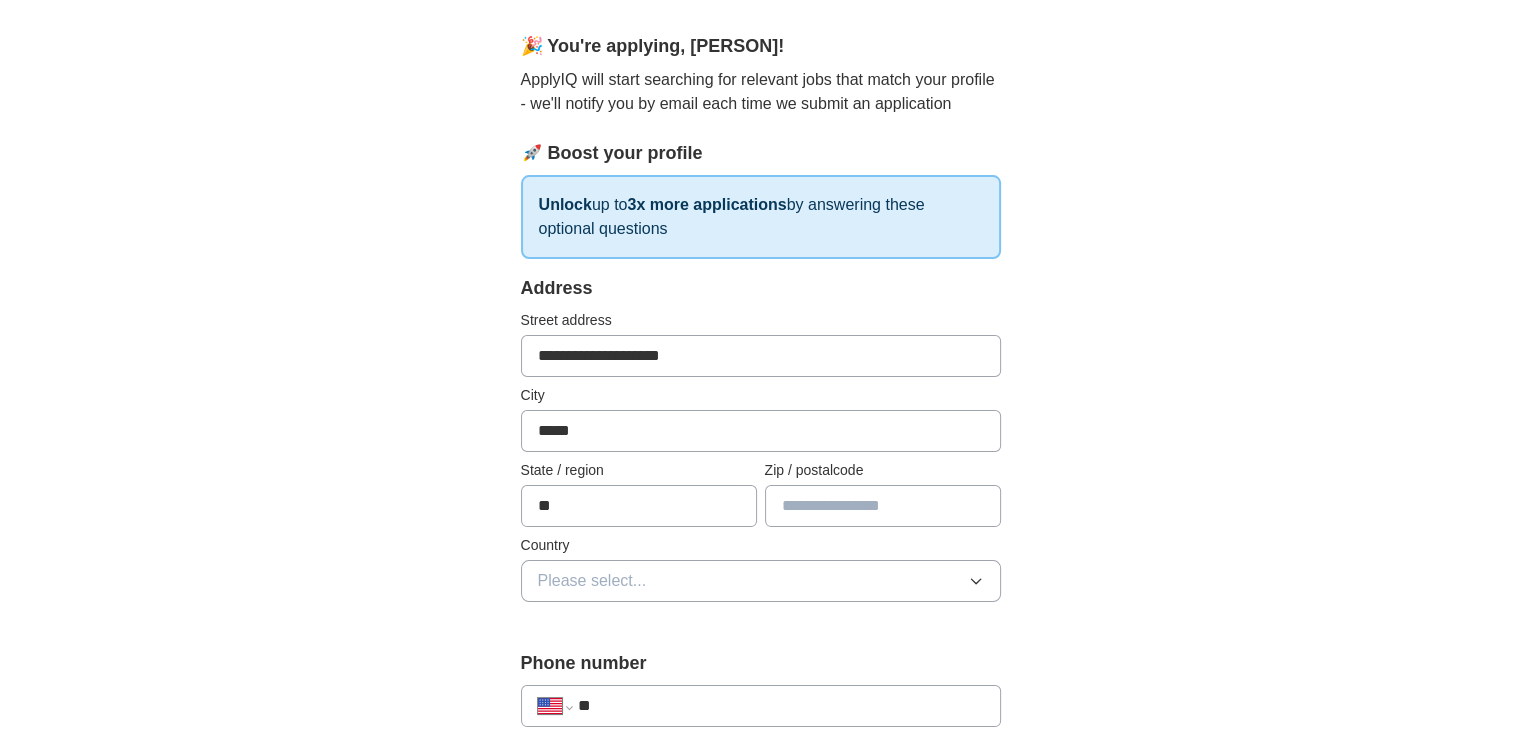 type on "*****" 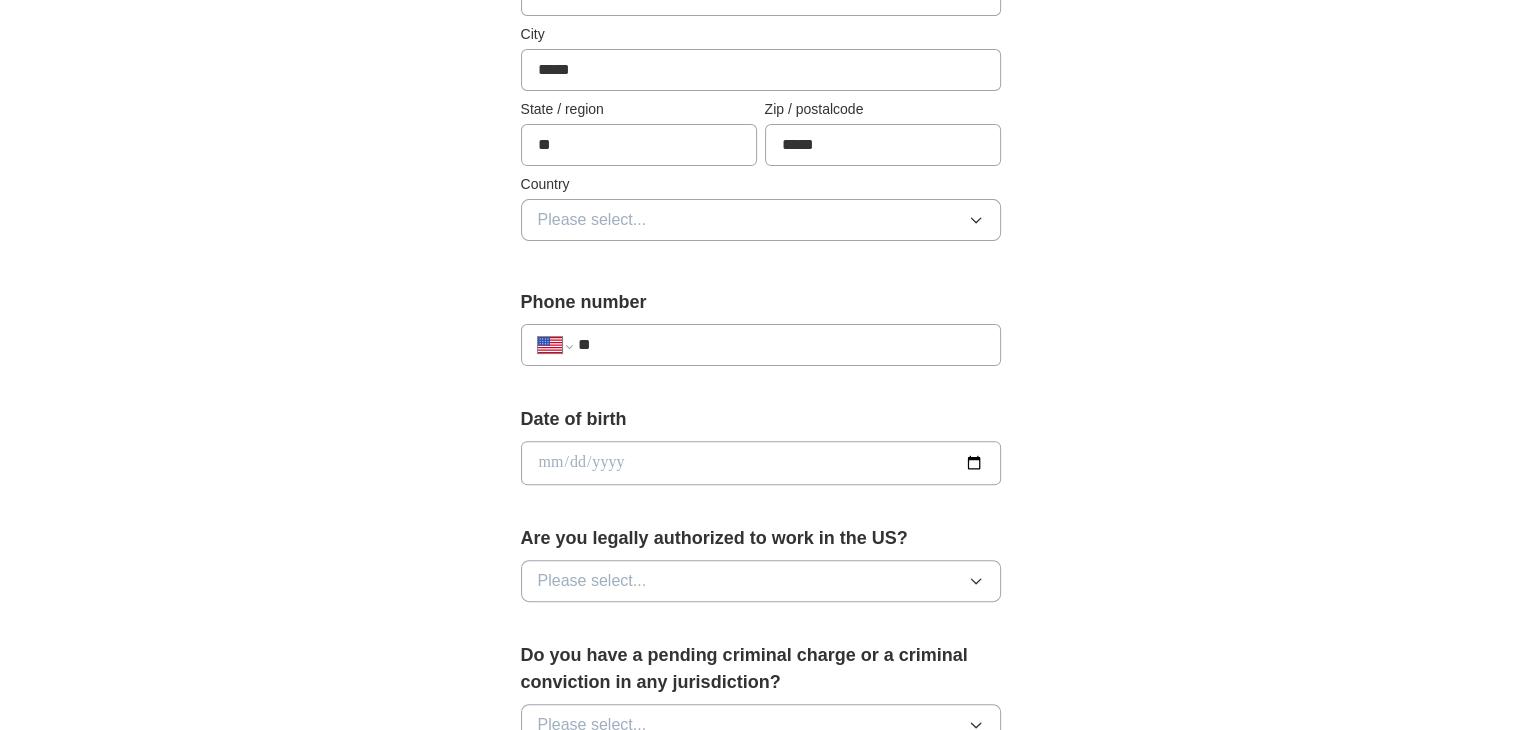 scroll, scrollTop: 526, scrollLeft: 0, axis: vertical 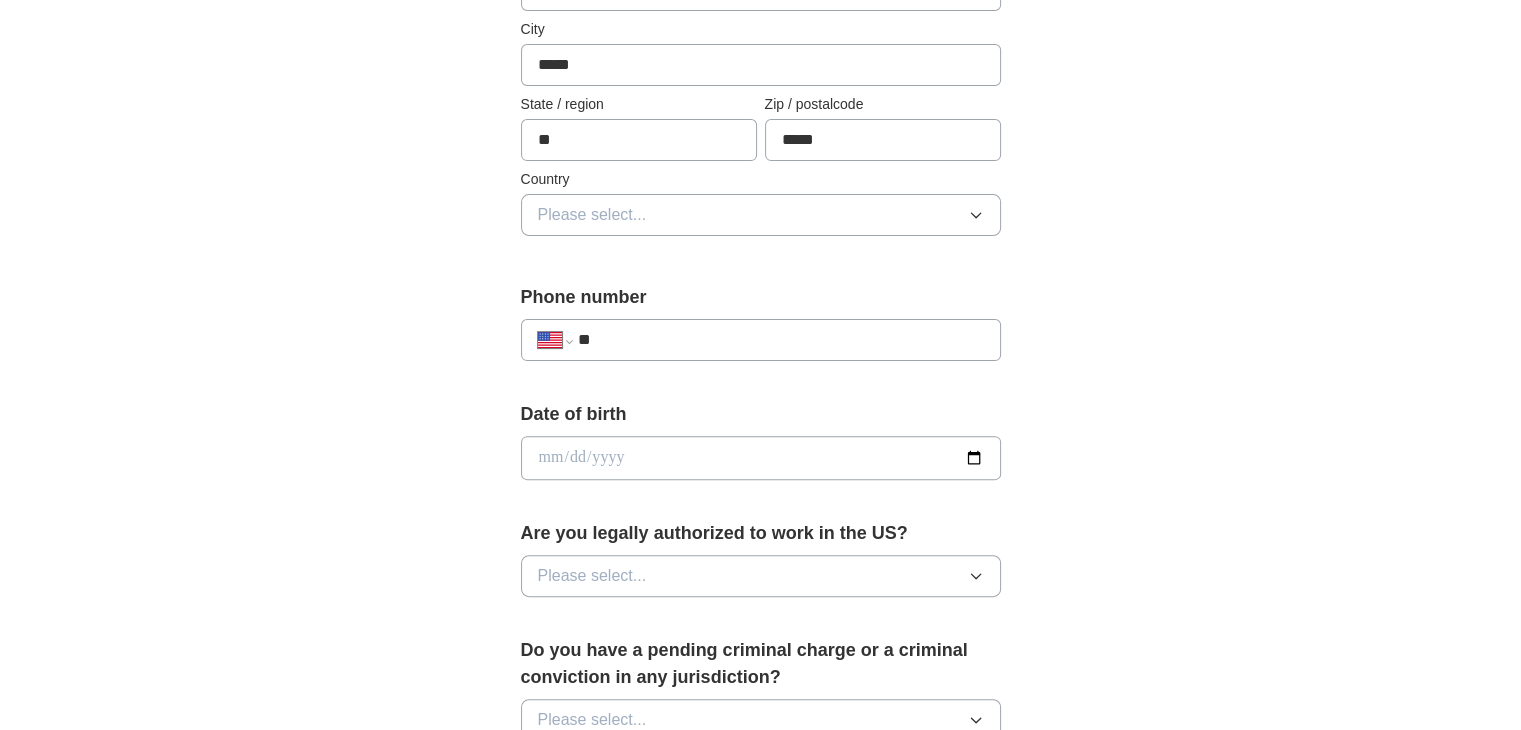 click on "Please select..." at bounding box center (761, 215) 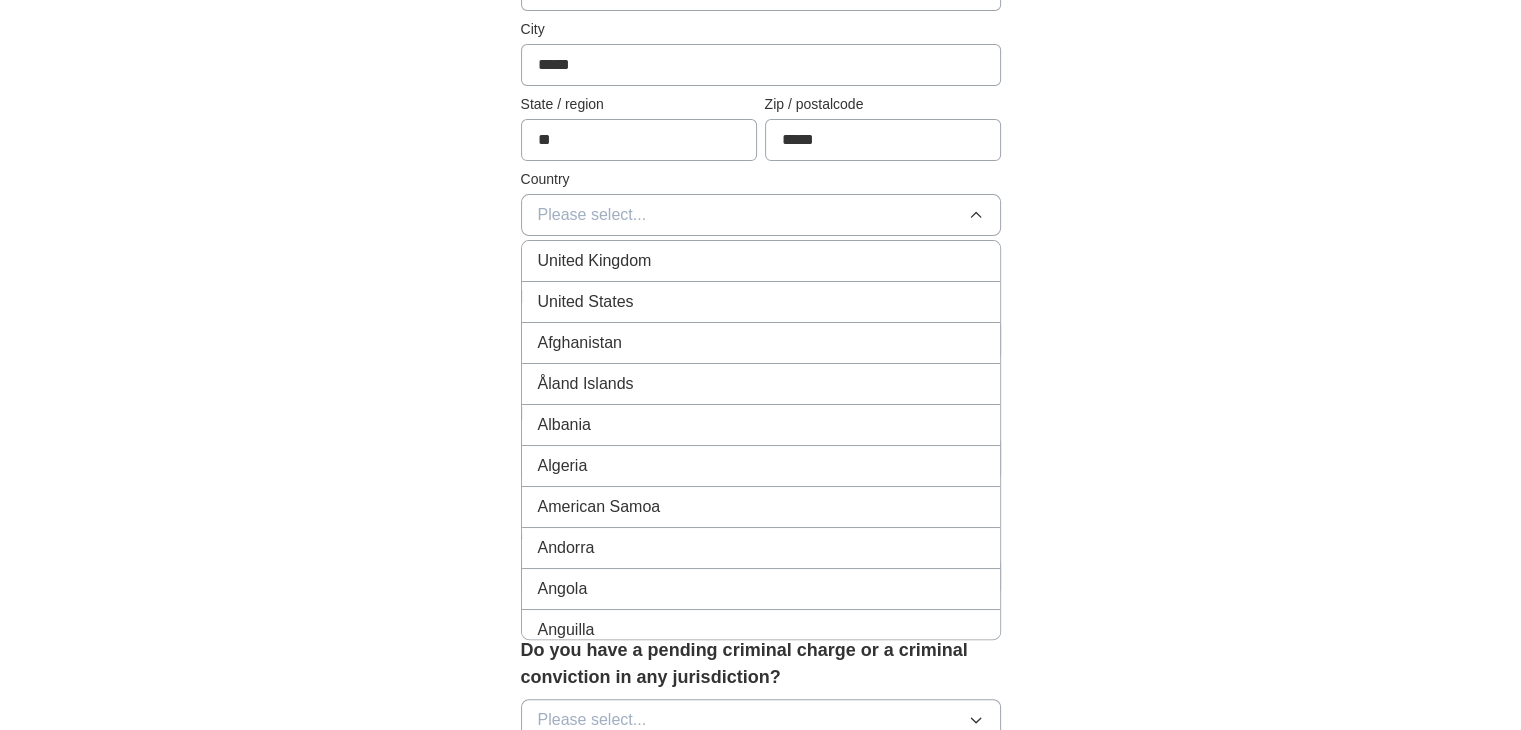 click on "United States" at bounding box center [761, 302] 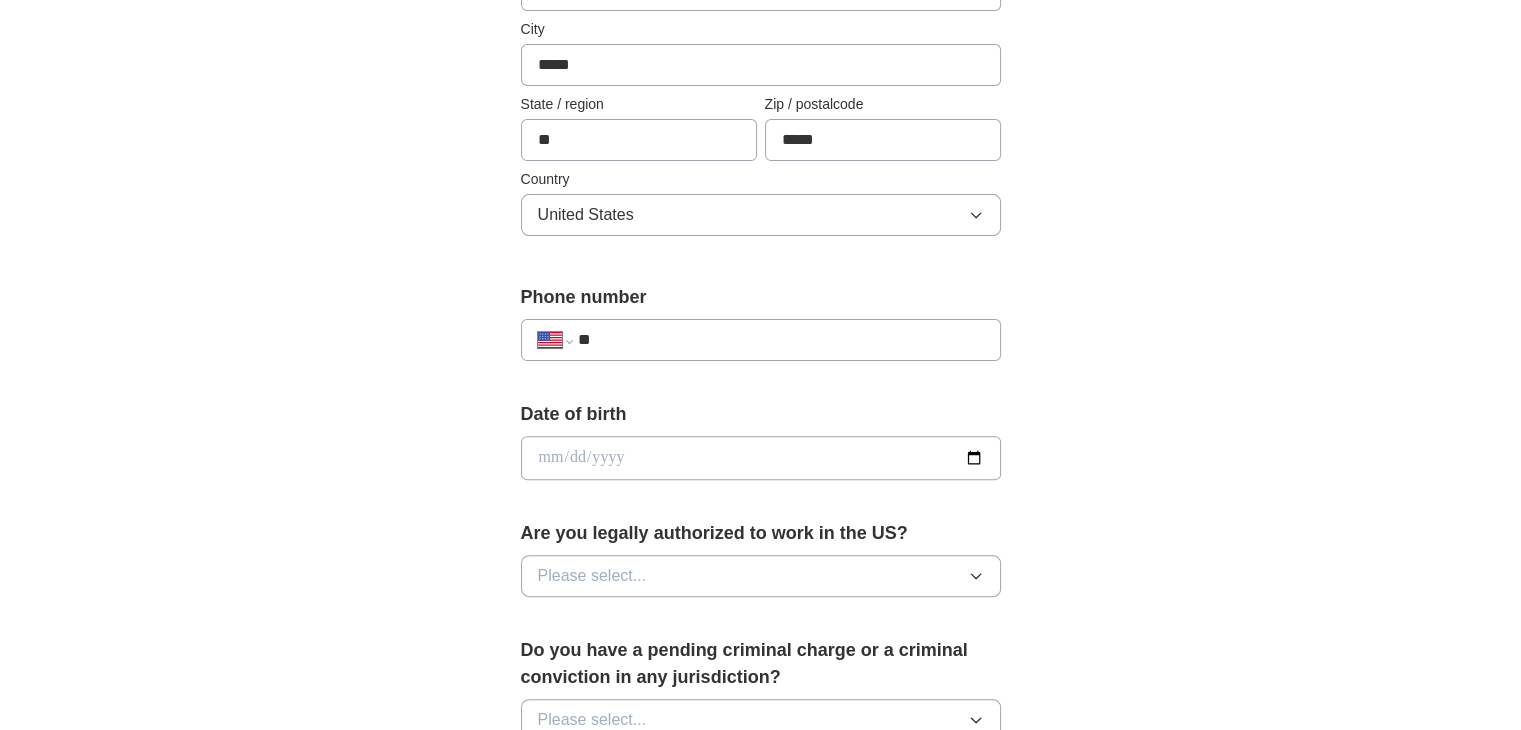 click on "**" at bounding box center [780, 340] 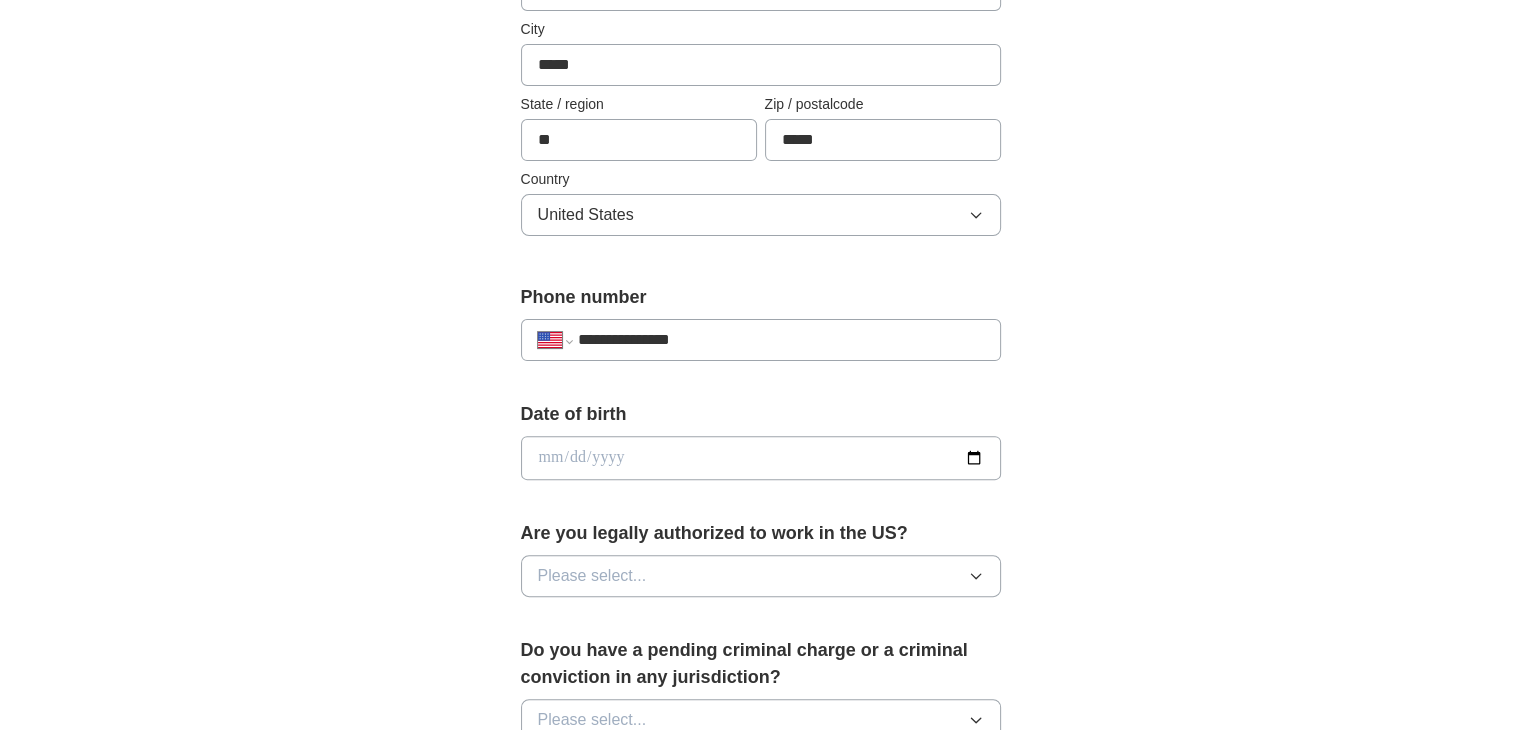 type on "**********" 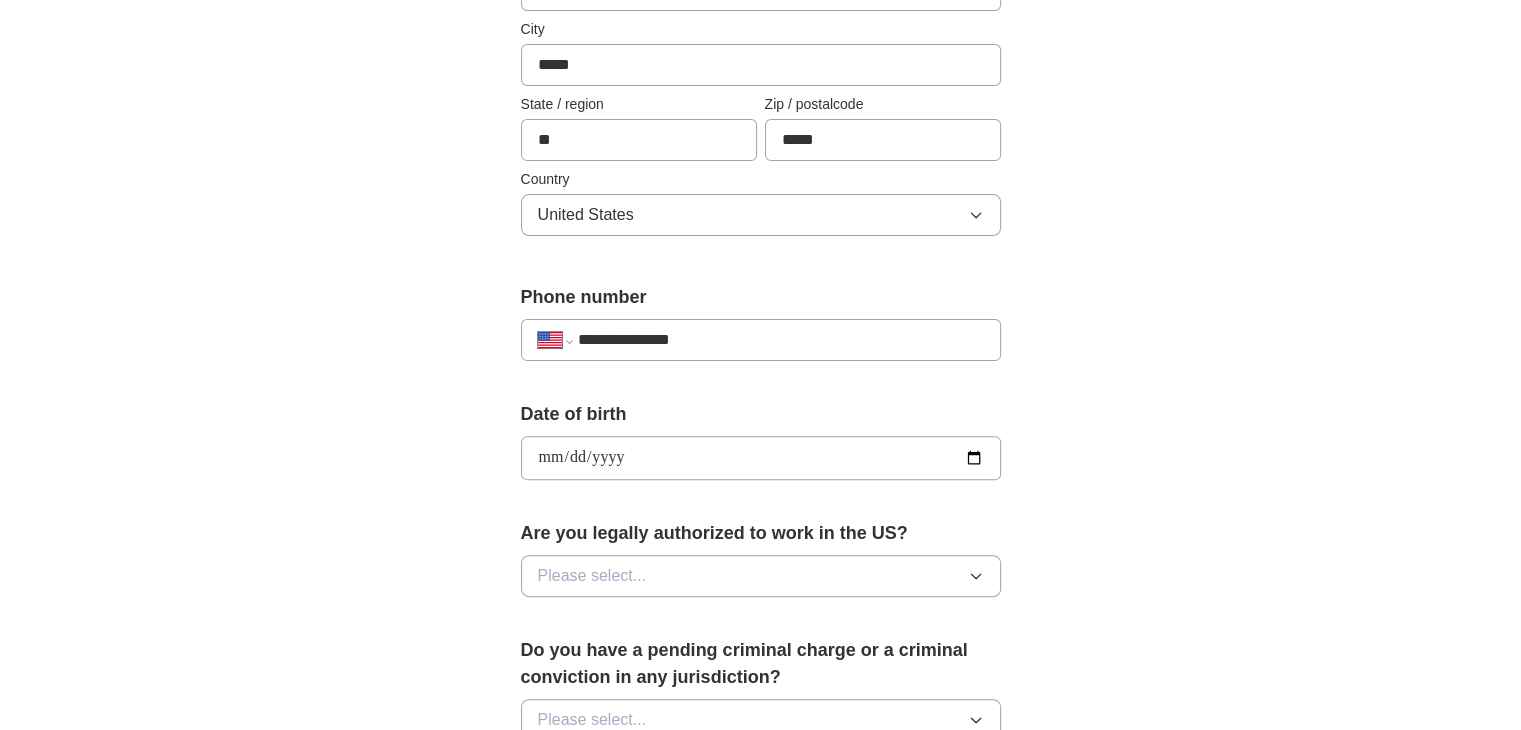 type on "**********" 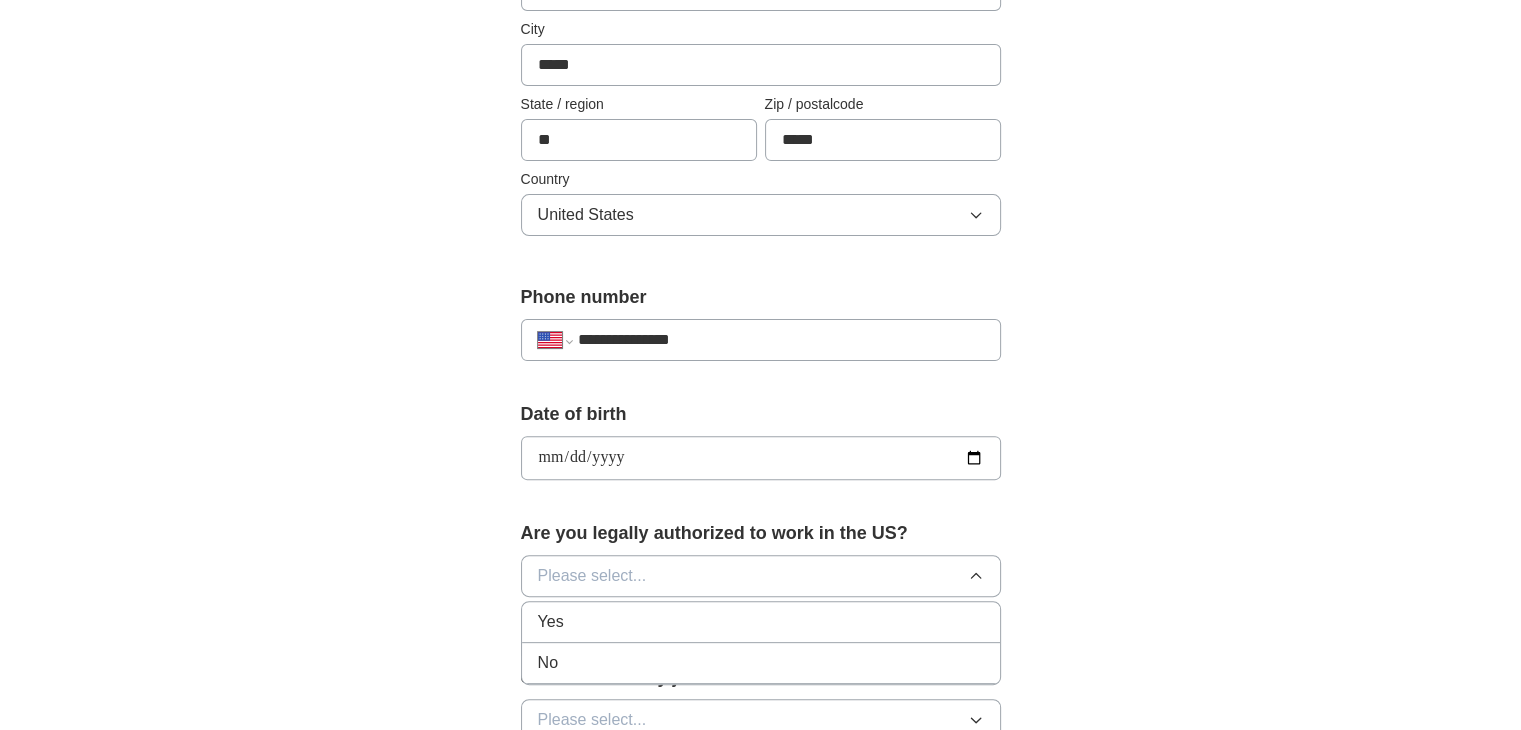 click on "Yes" at bounding box center (761, 622) 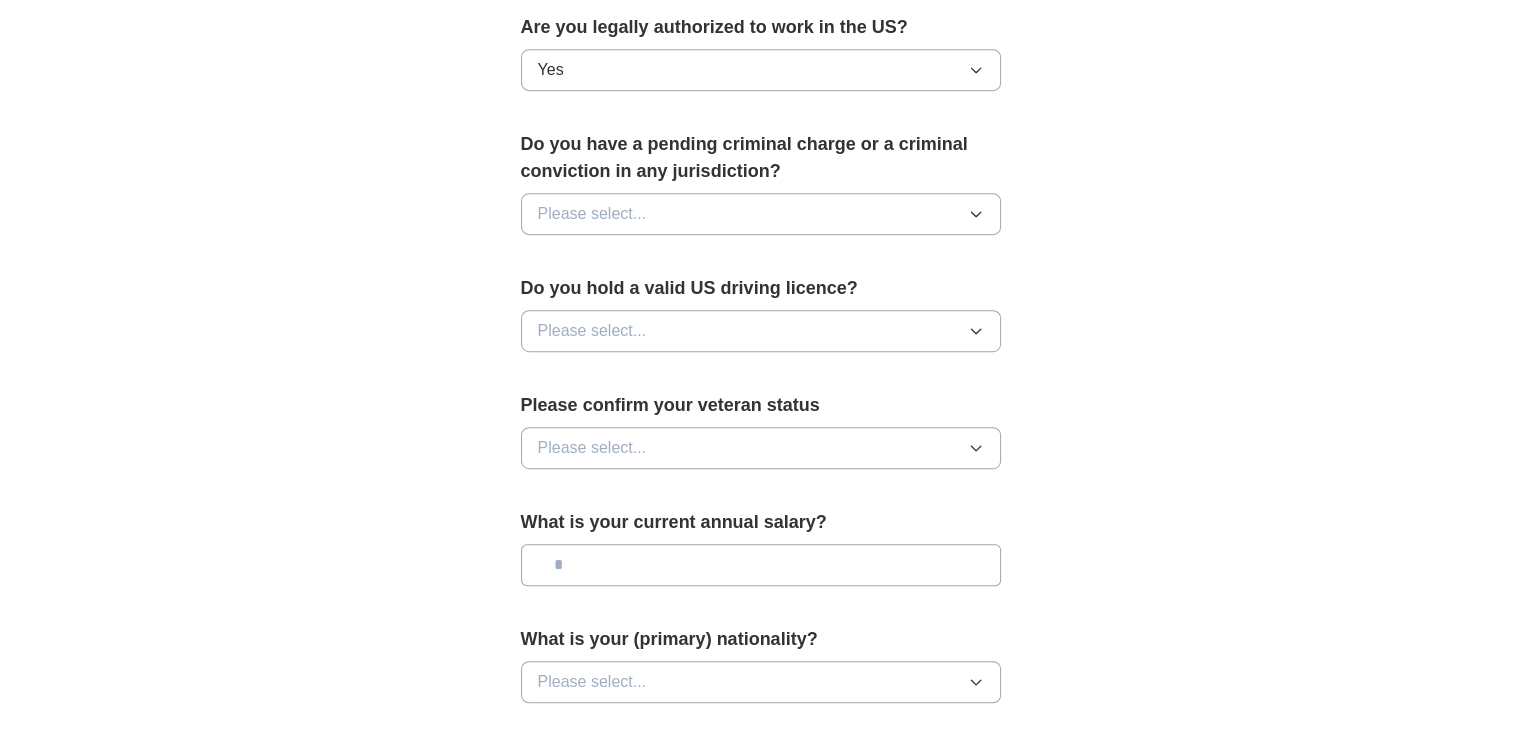scroll, scrollTop: 1040, scrollLeft: 0, axis: vertical 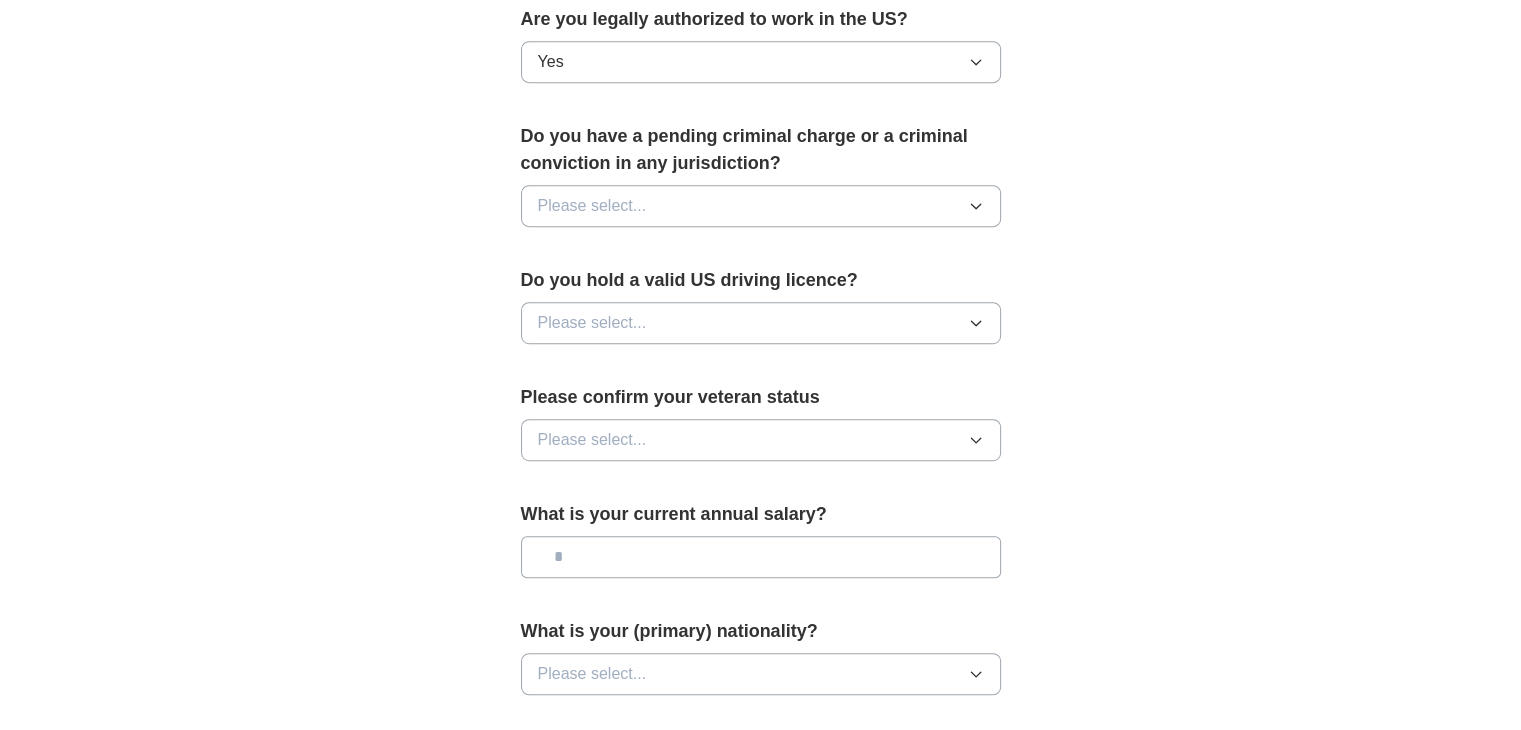 click on "Please select..." at bounding box center [761, 206] 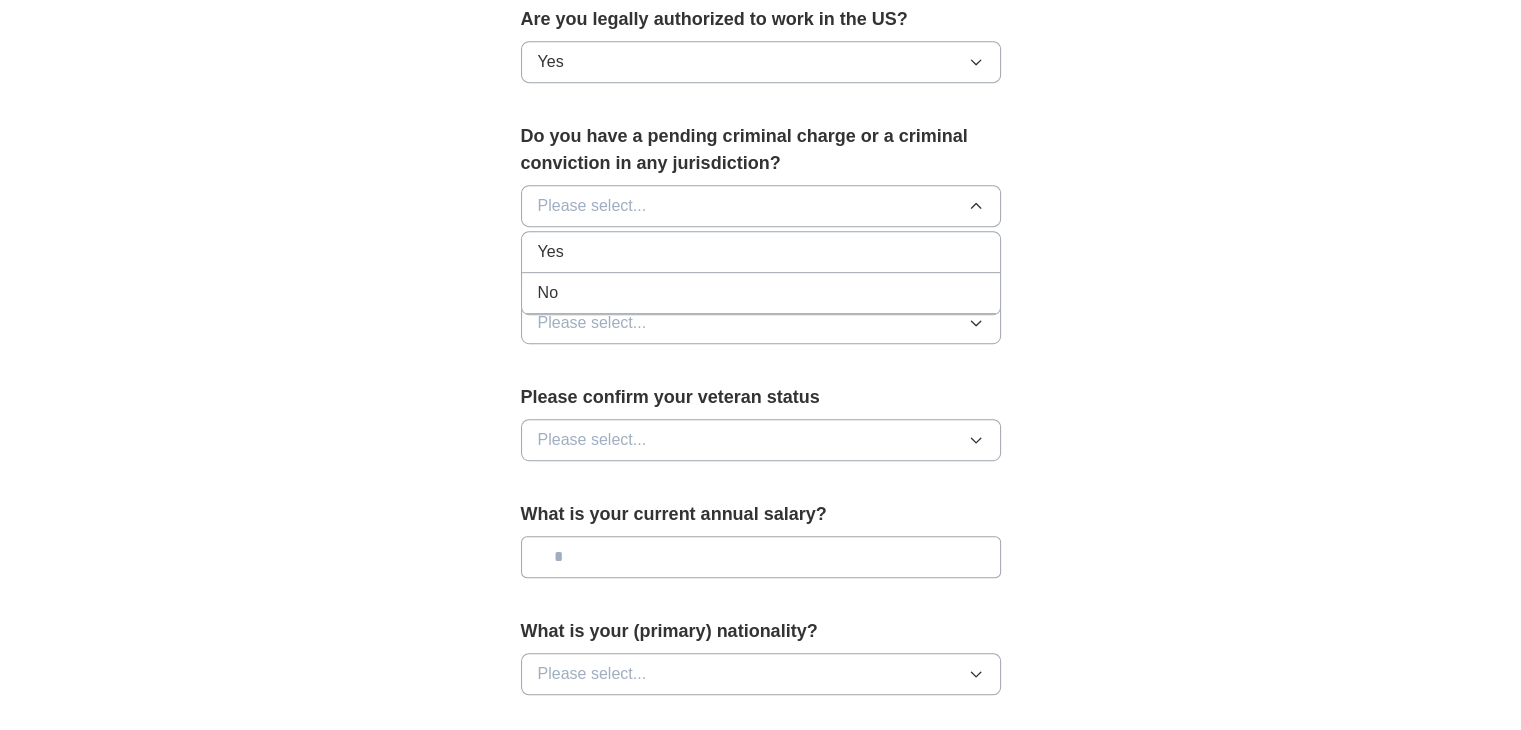 click on "No" at bounding box center (761, 293) 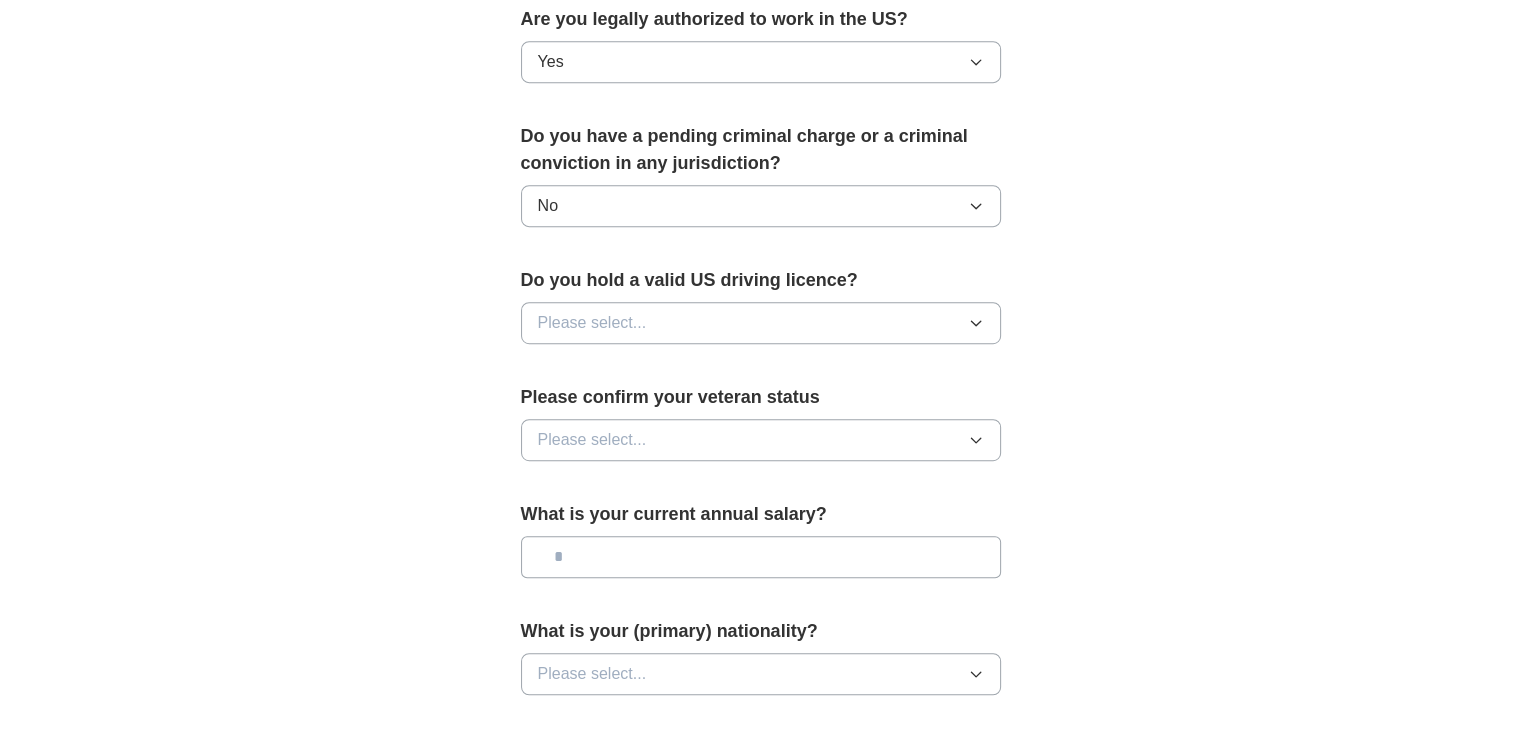 click on "Please select..." at bounding box center (761, 323) 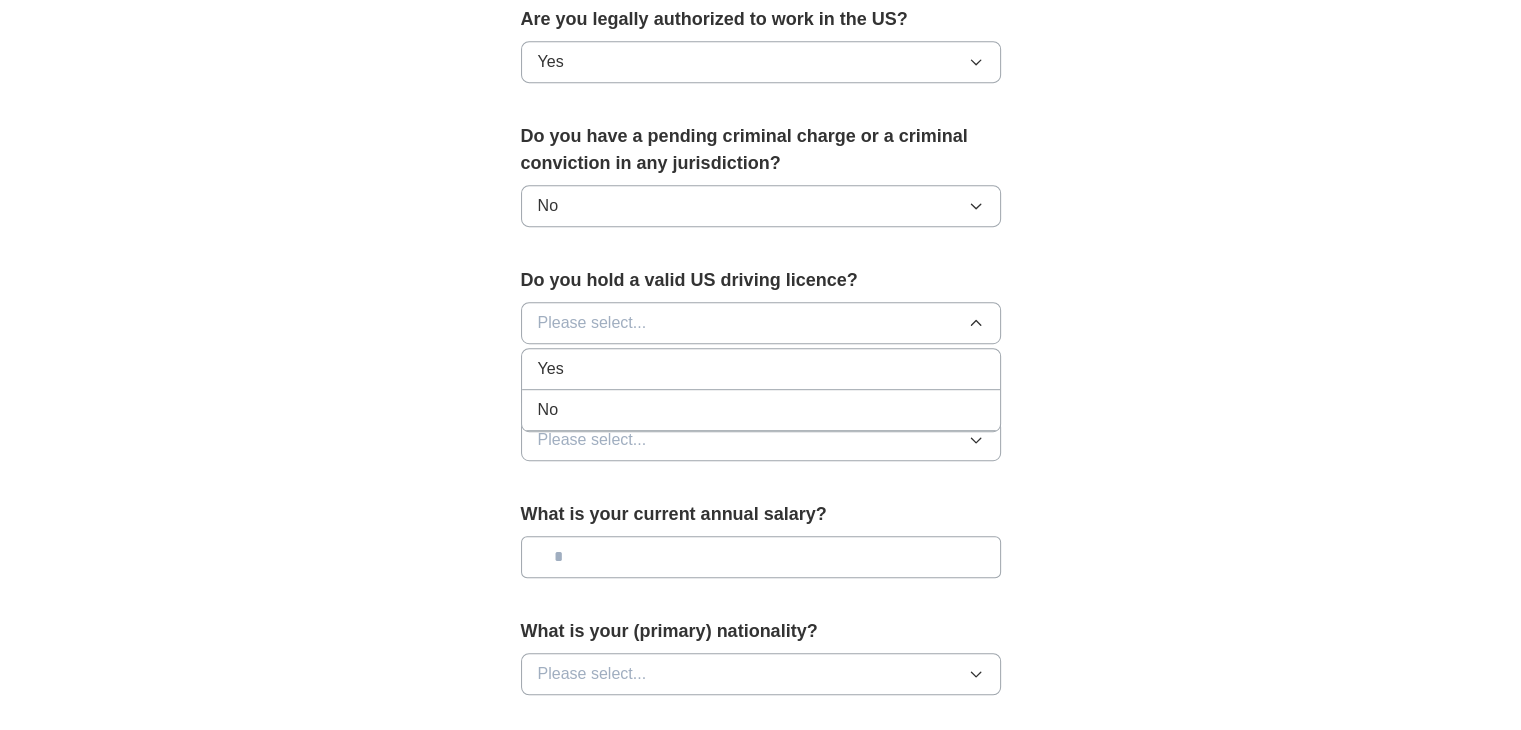 click on "Yes" at bounding box center [761, 369] 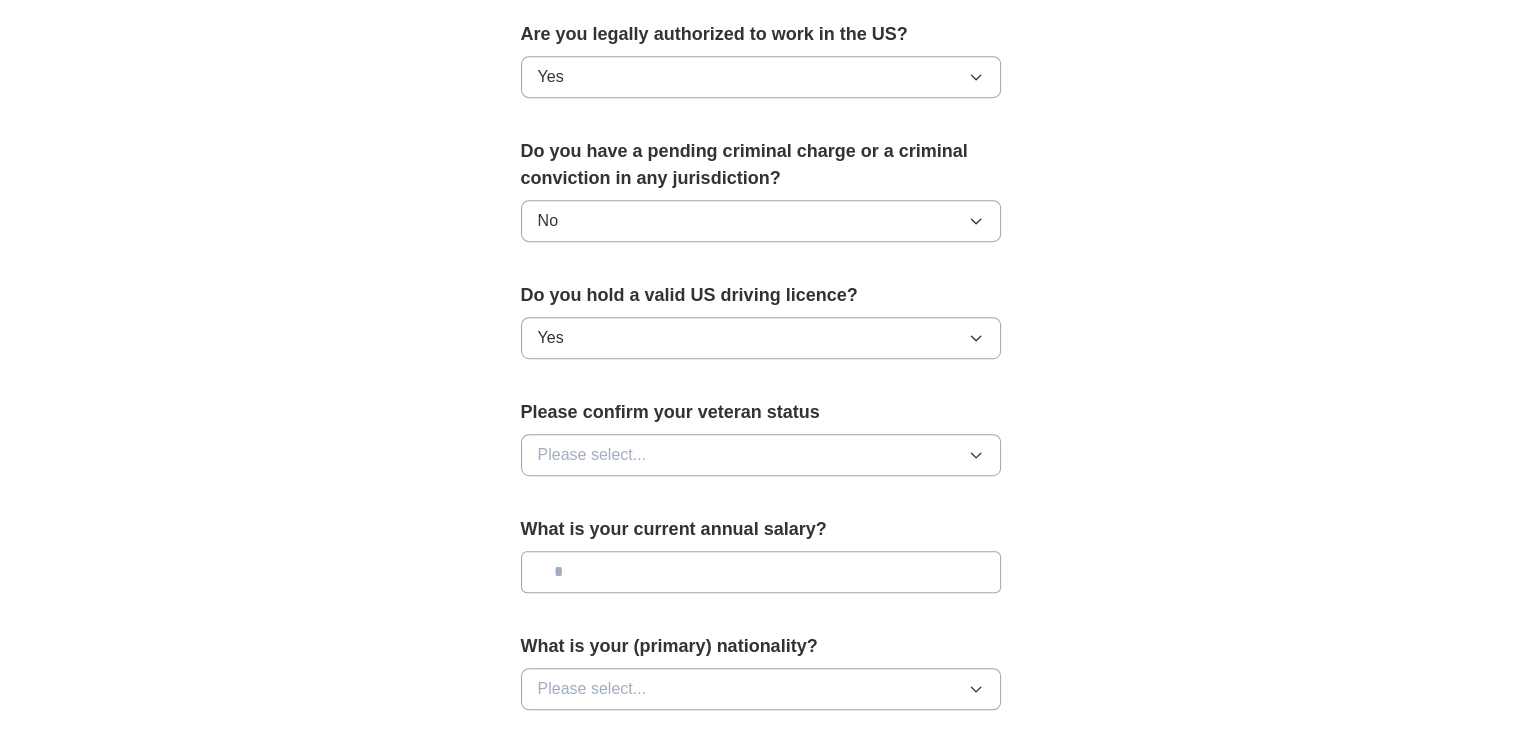 scroll, scrollTop: 1020, scrollLeft: 0, axis: vertical 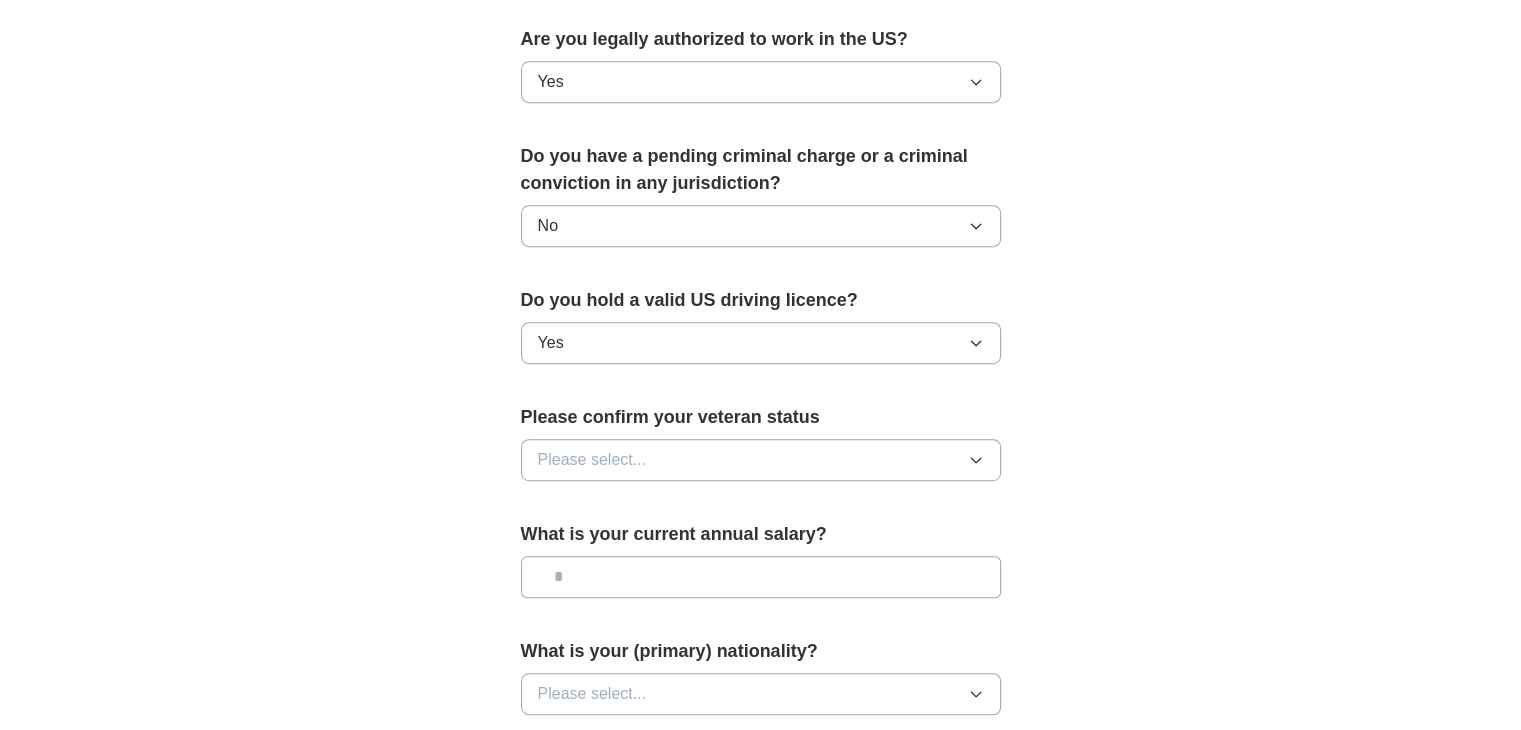 click on "Please select..." at bounding box center [761, 460] 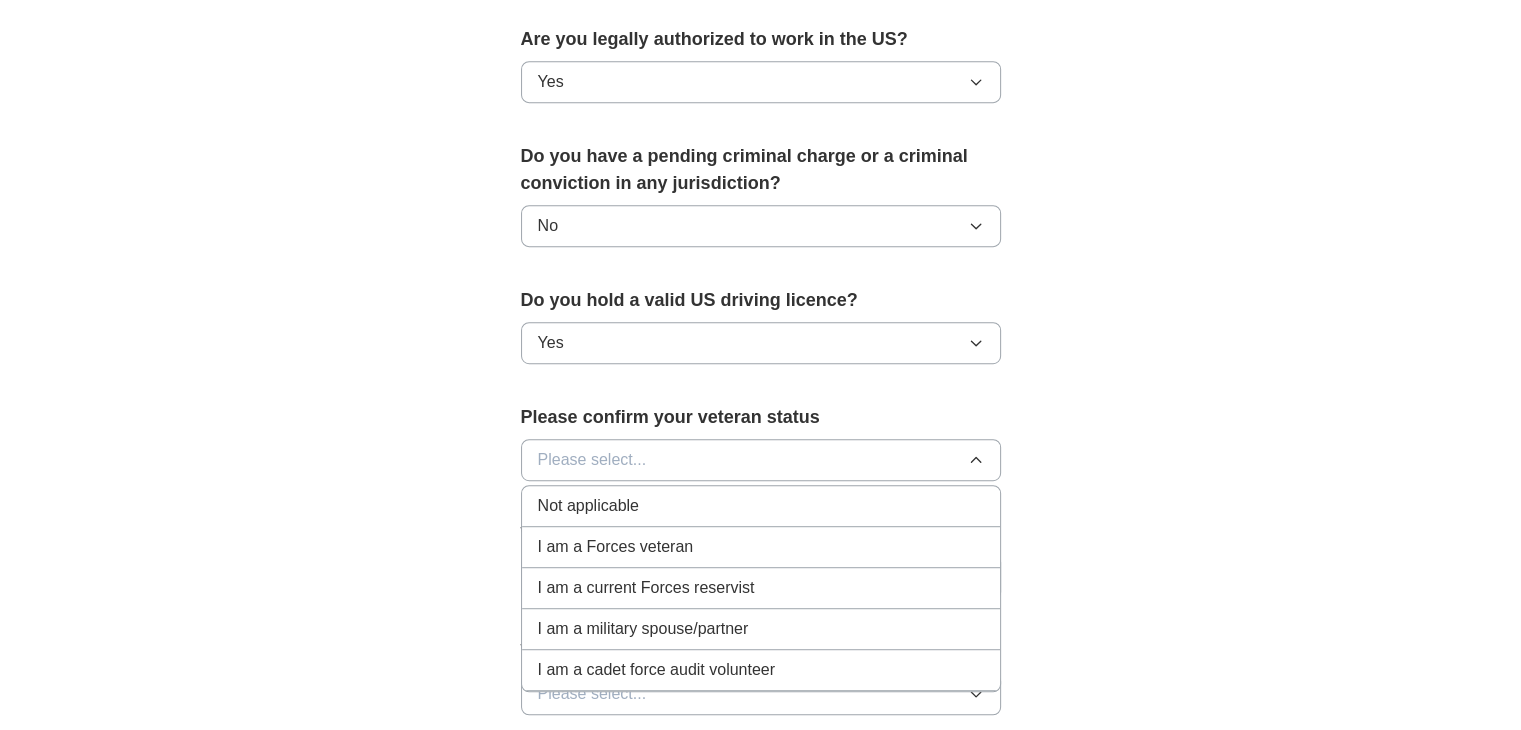 click on "Not applicable" at bounding box center [588, 506] 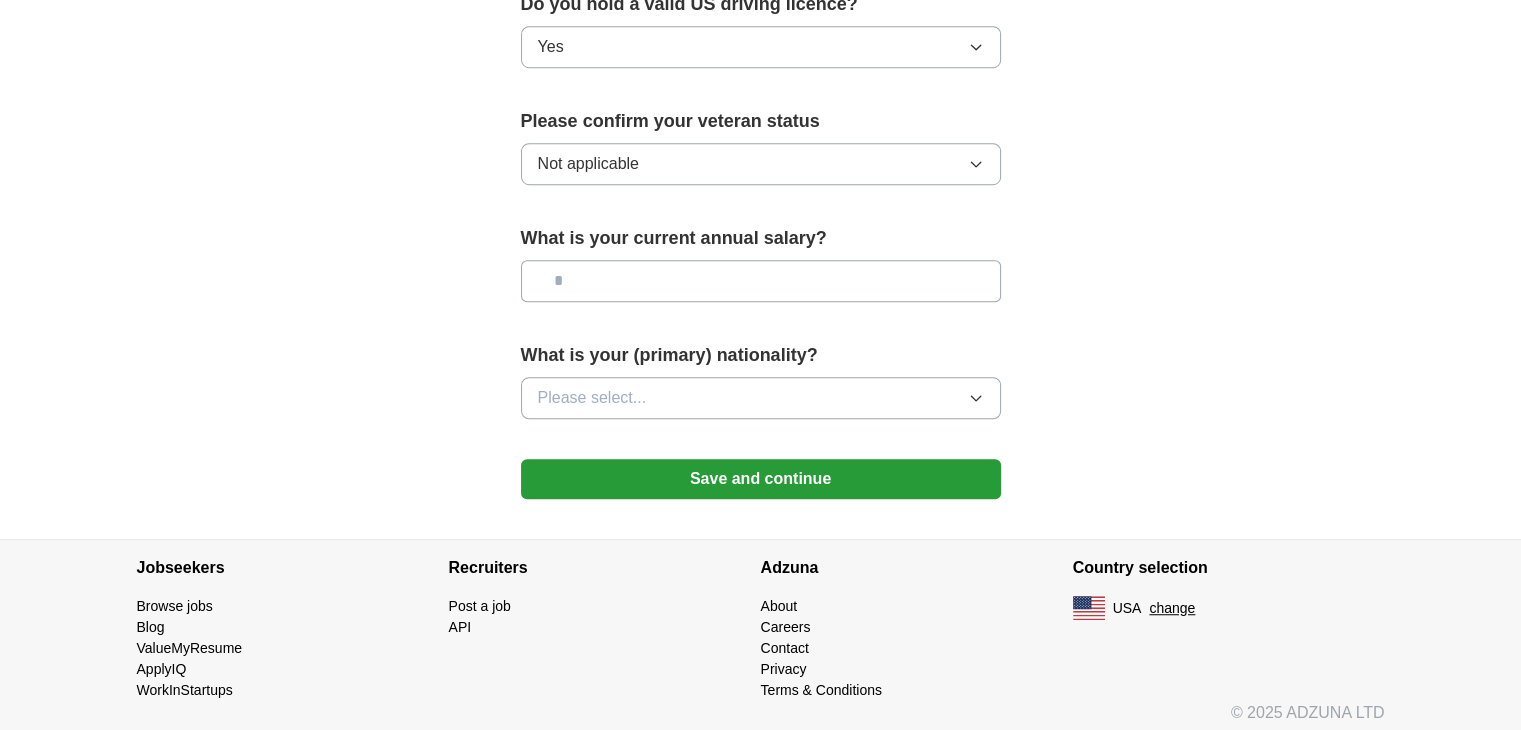 scroll, scrollTop: 1321, scrollLeft: 0, axis: vertical 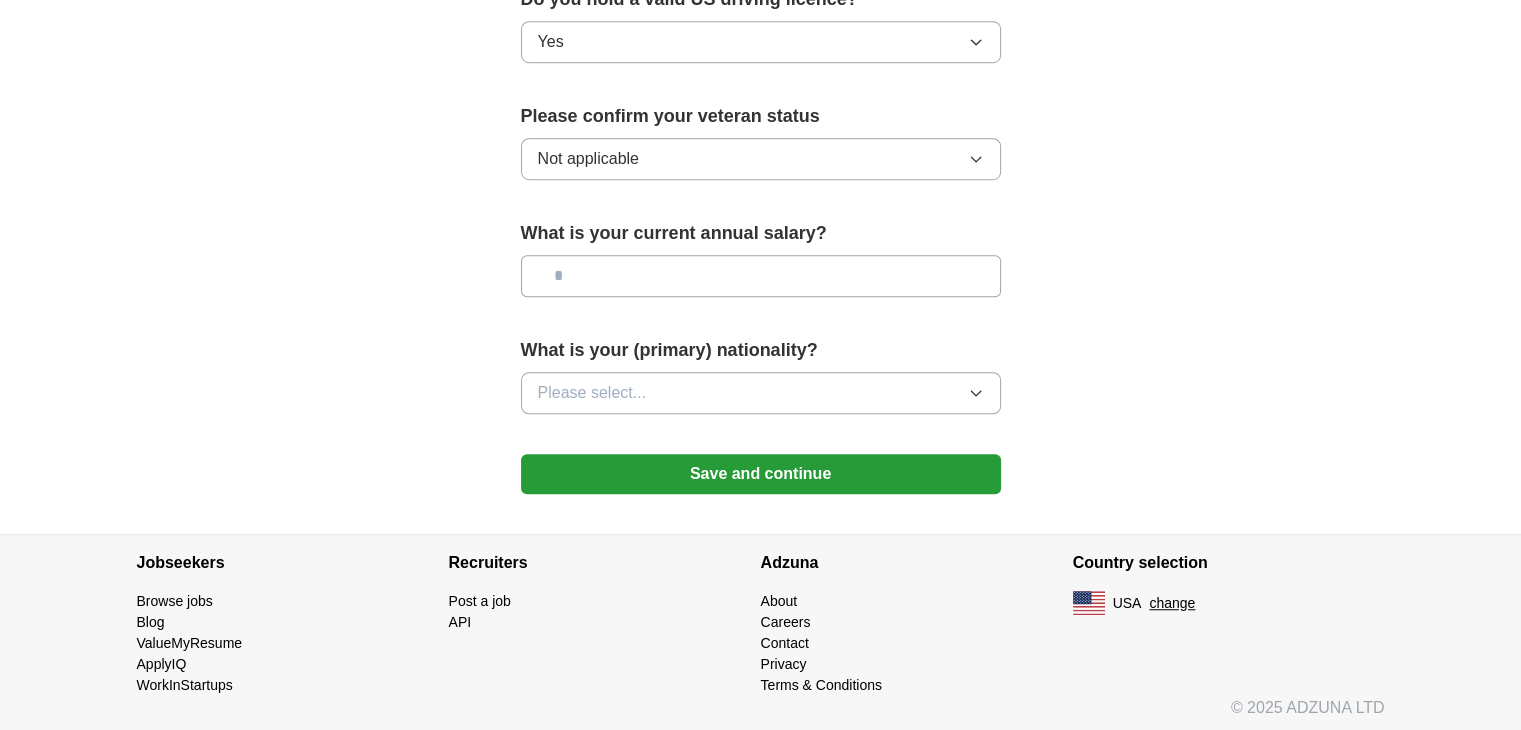 click at bounding box center (761, 276) 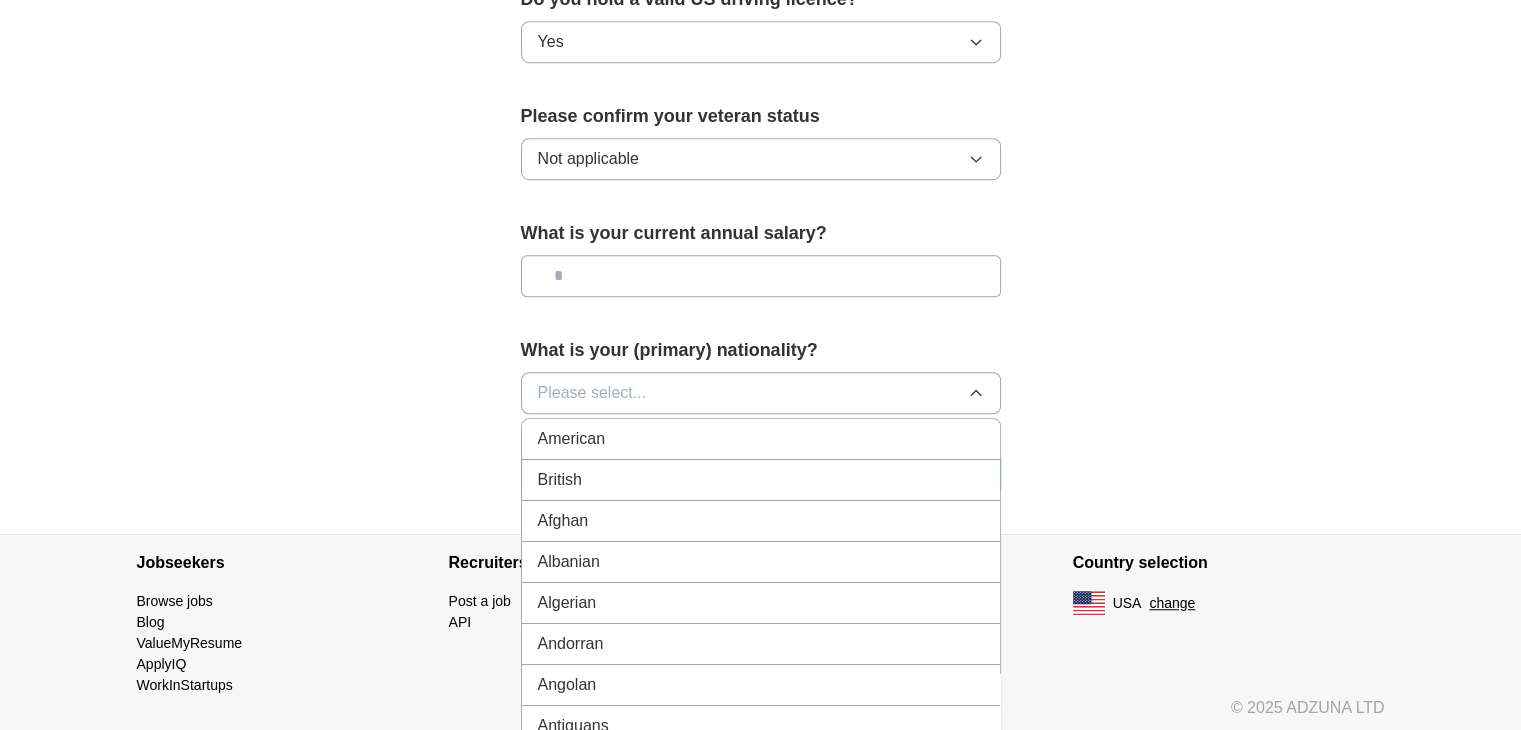 click on "Please select..." at bounding box center (761, 393) 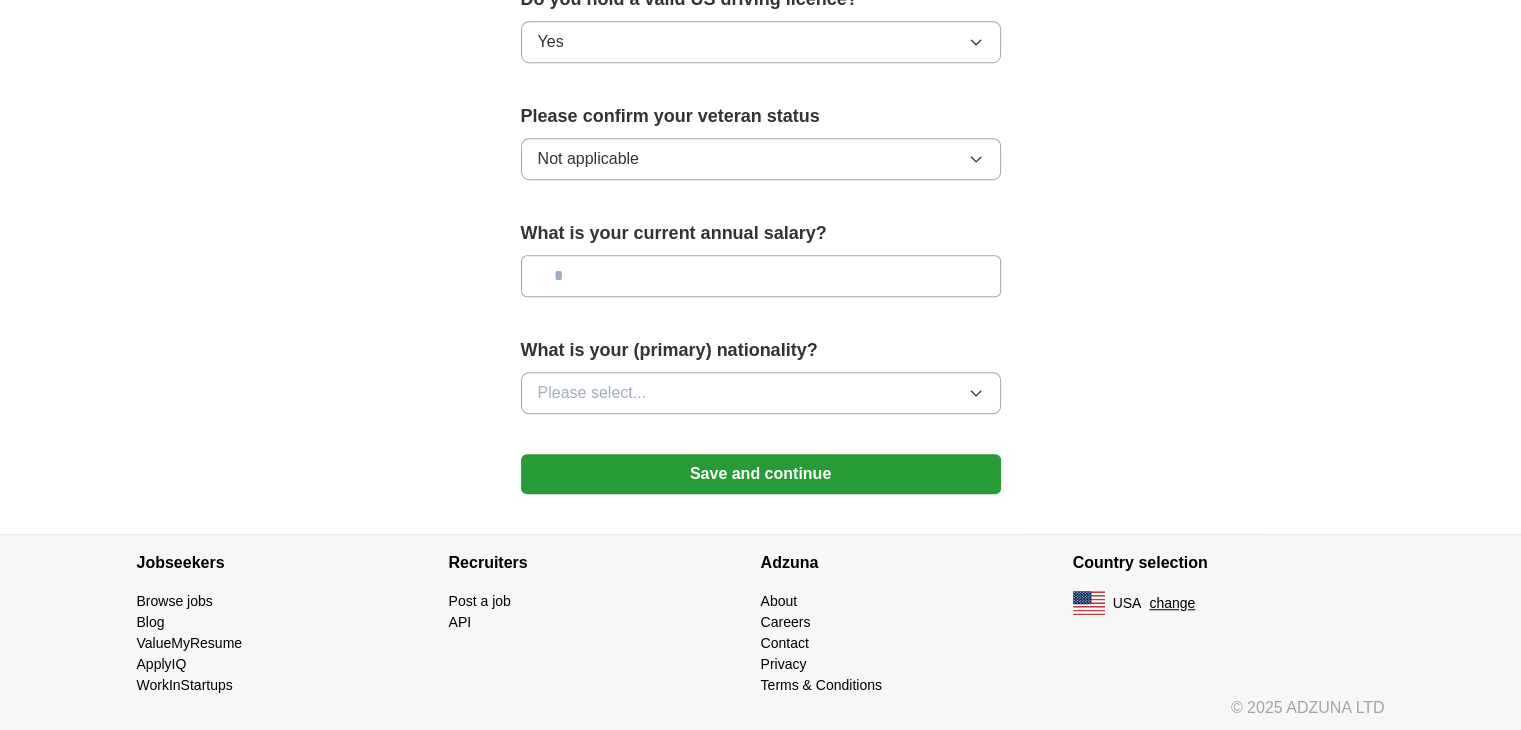 click on "Save and continue" at bounding box center [761, 474] 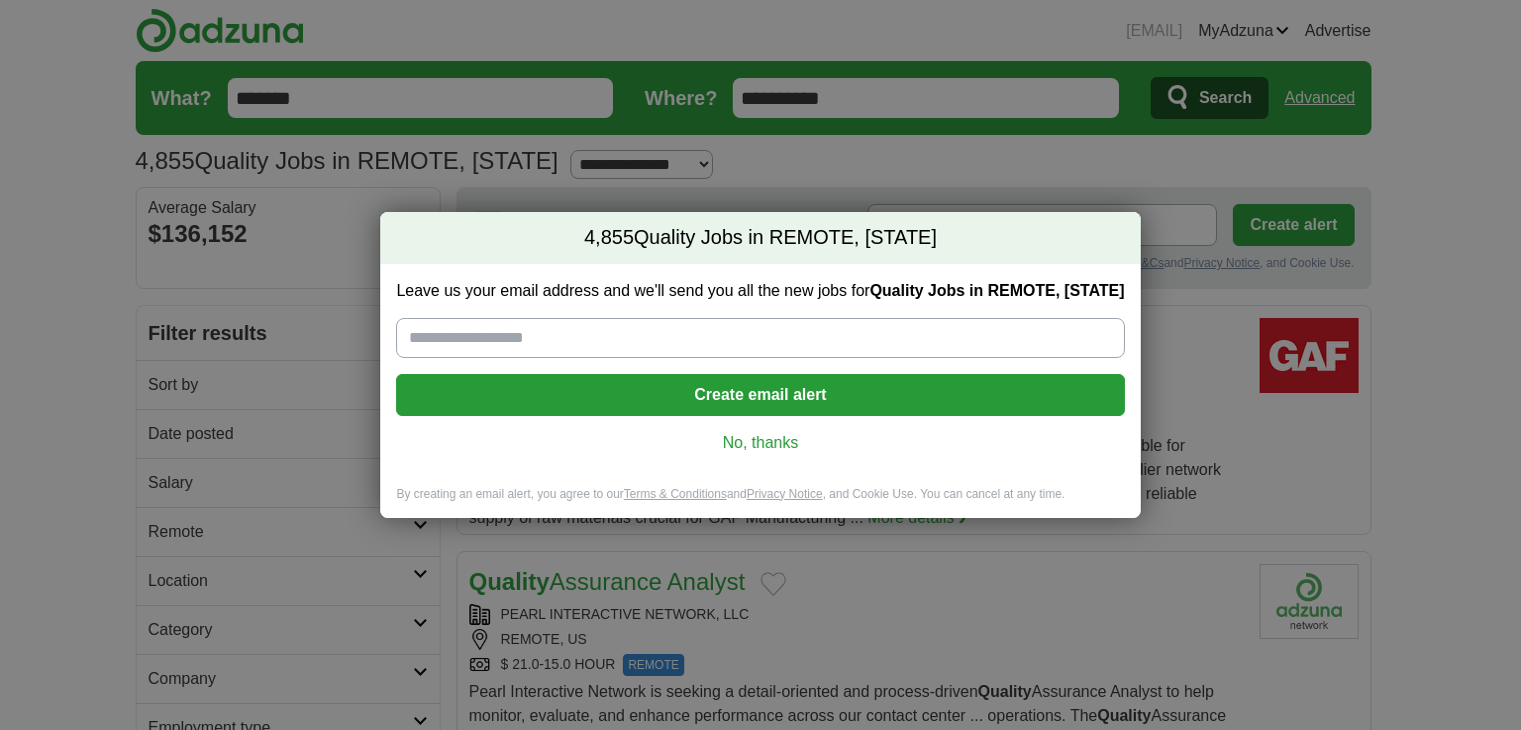 scroll, scrollTop: 0, scrollLeft: 0, axis: both 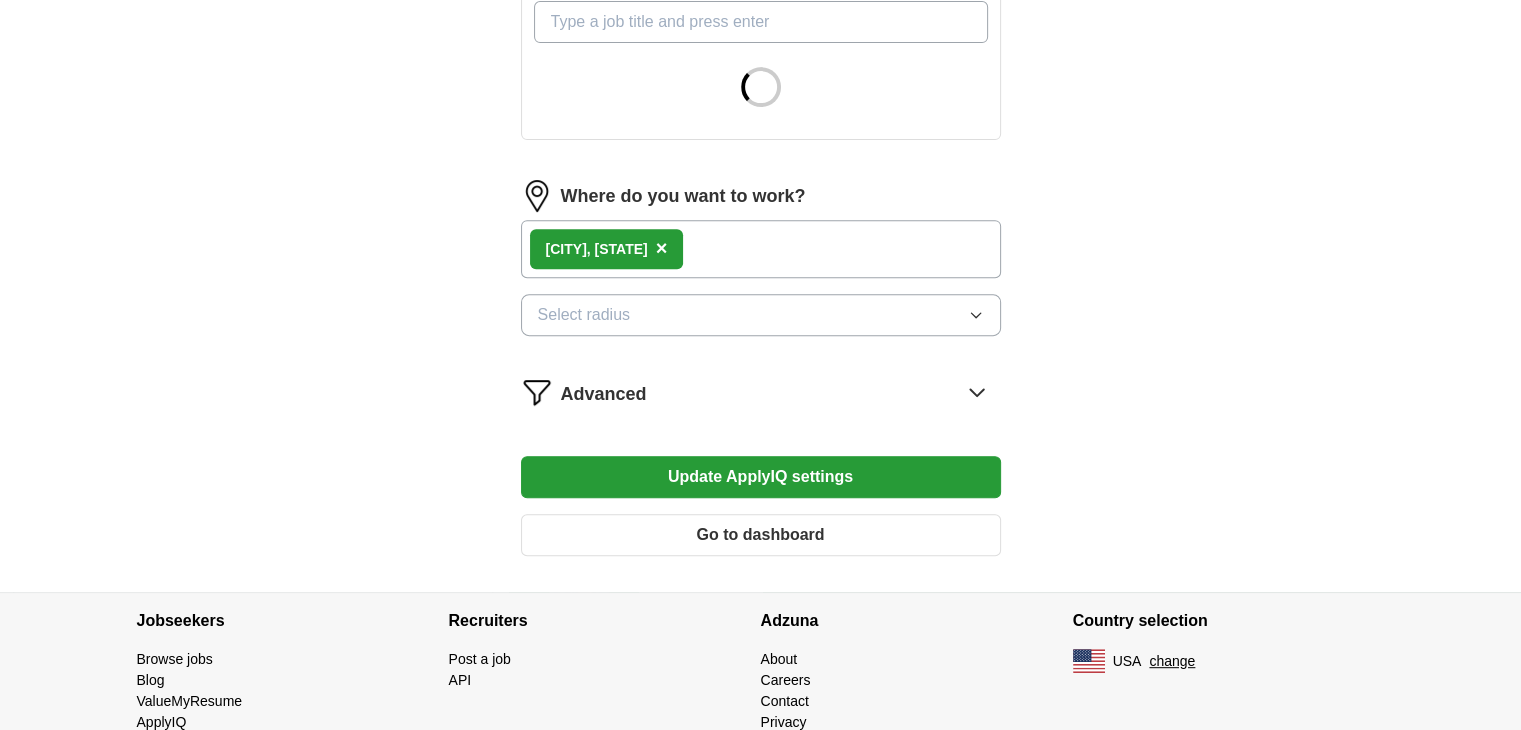 click on "[CITY], [STATE] ×" at bounding box center [761, 249] 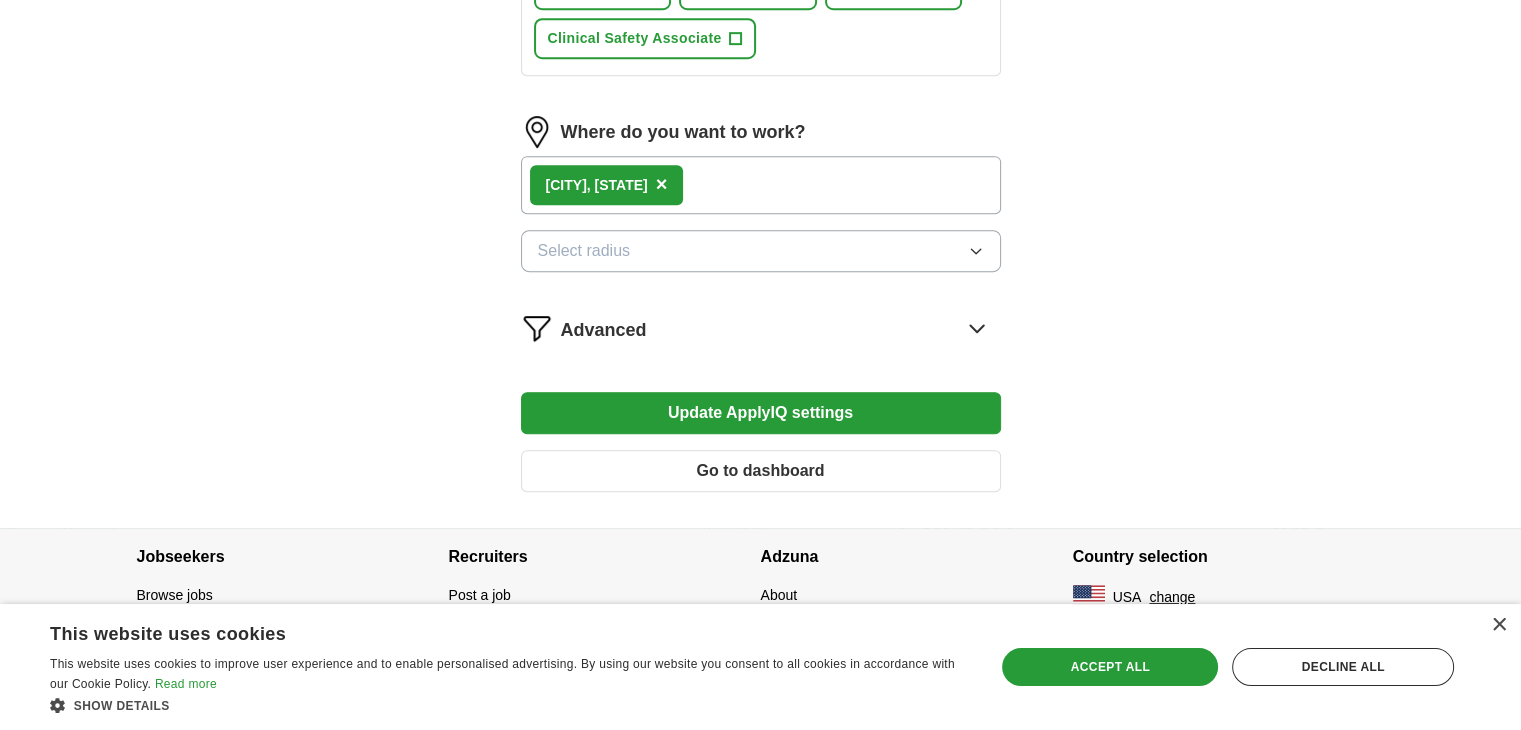 scroll, scrollTop: 1359, scrollLeft: 0, axis: vertical 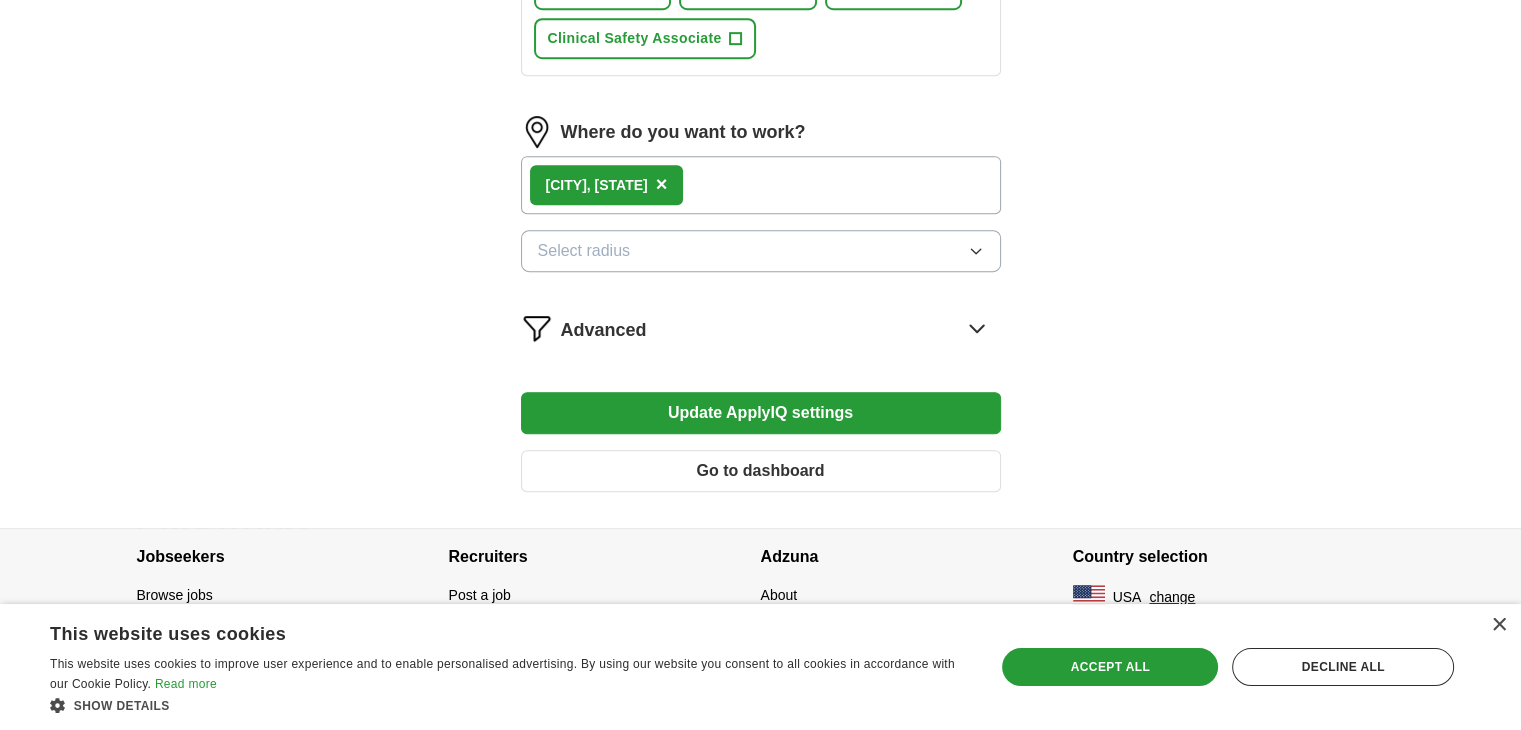 click 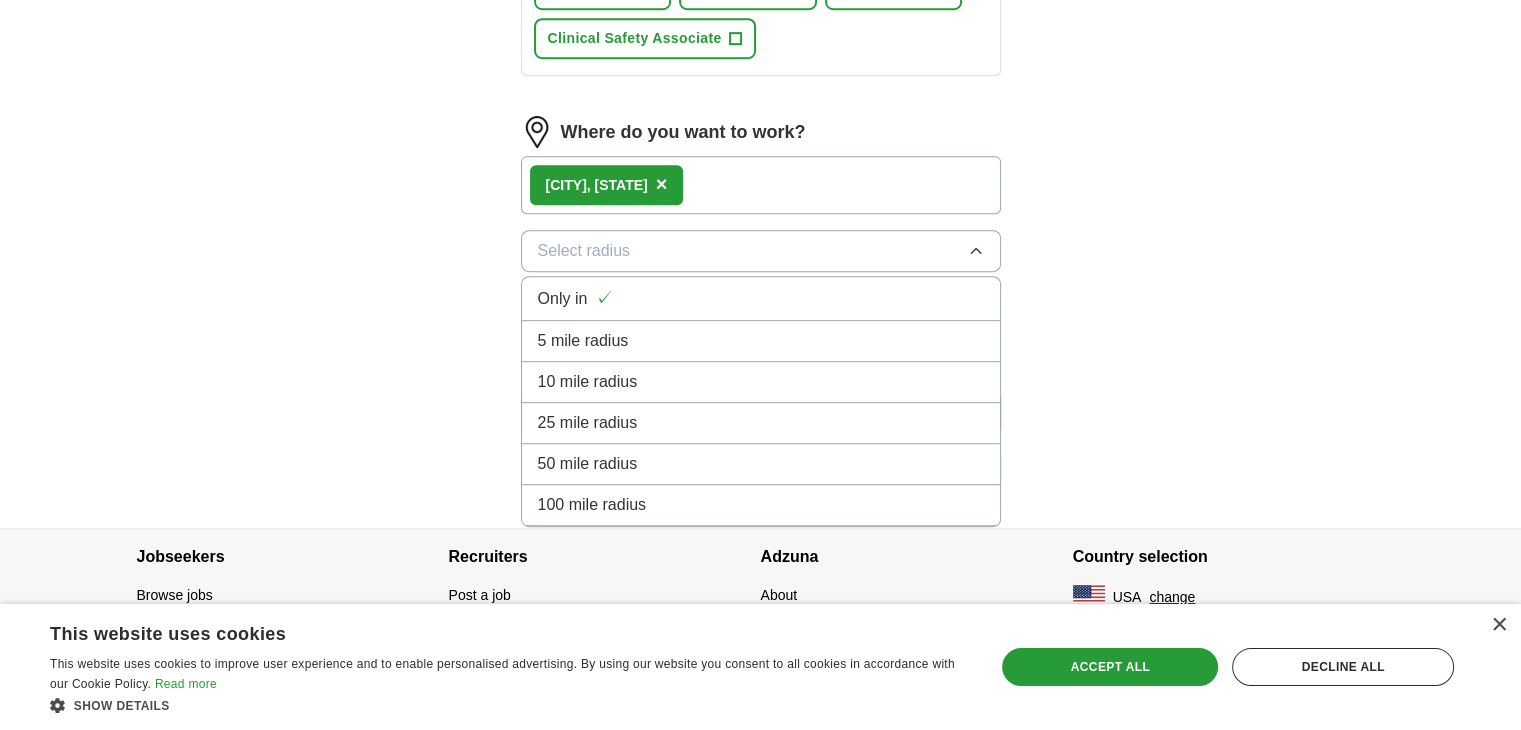click on "100 mile radius" at bounding box center [761, 505] 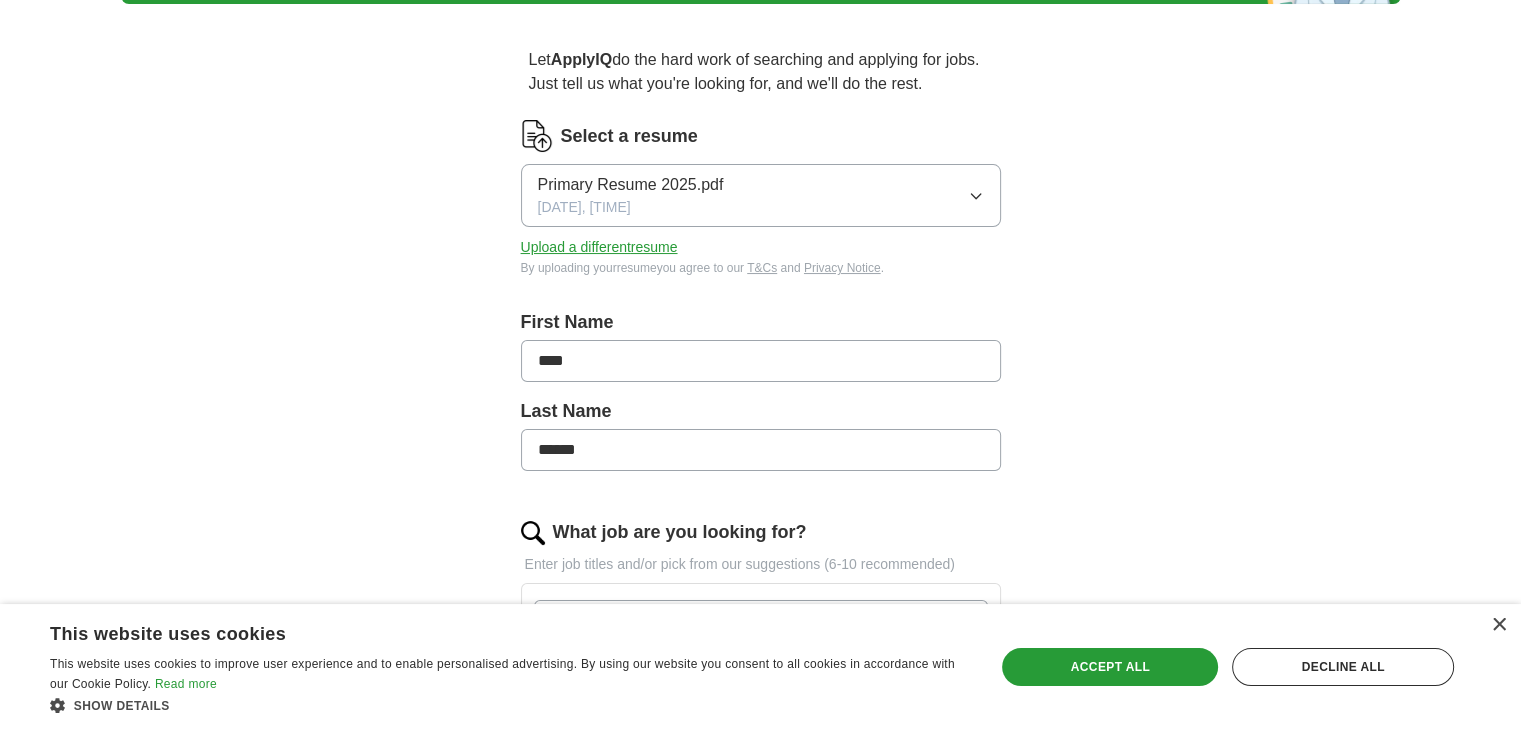 scroll, scrollTop: 69, scrollLeft: 0, axis: vertical 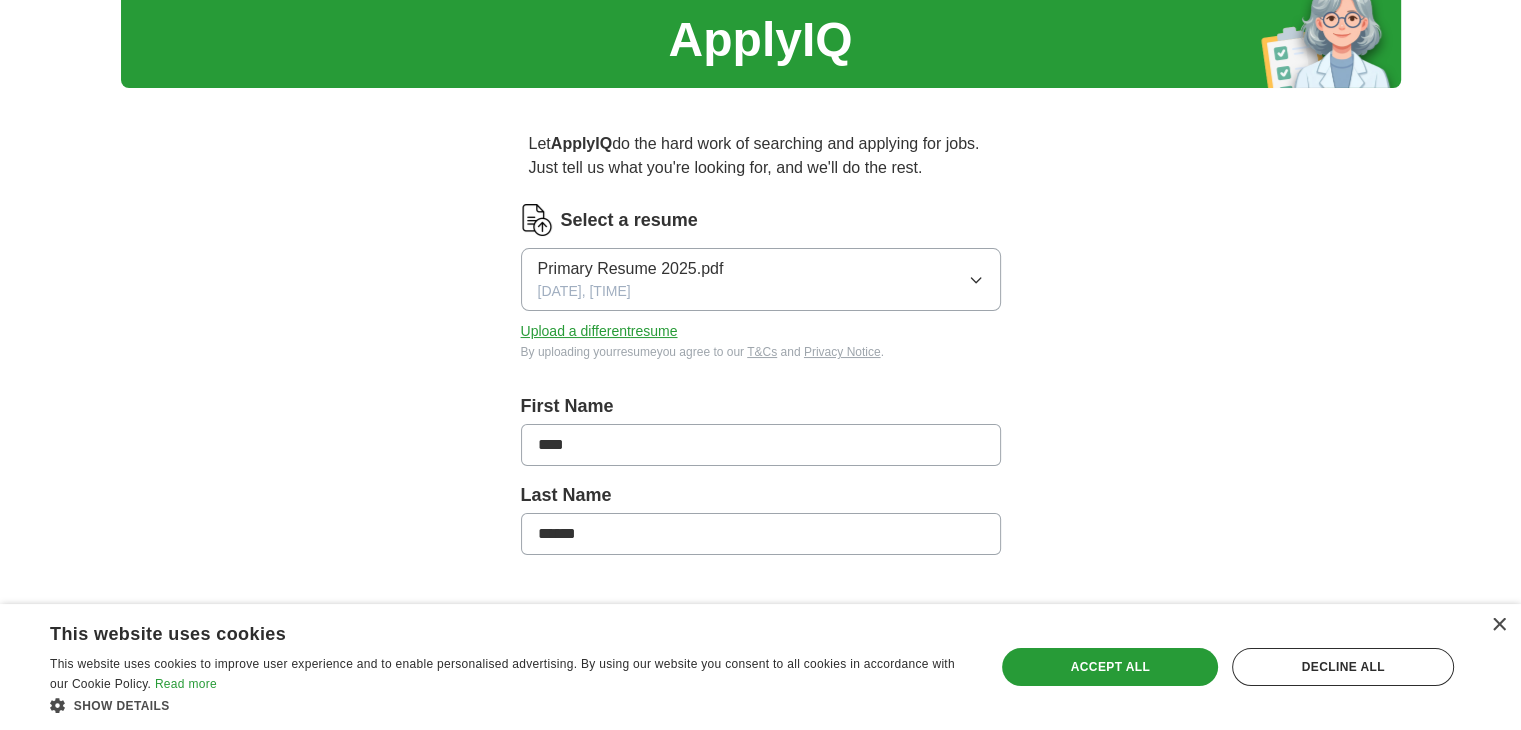 click on "[DOCUMENT]" at bounding box center (631, 269) 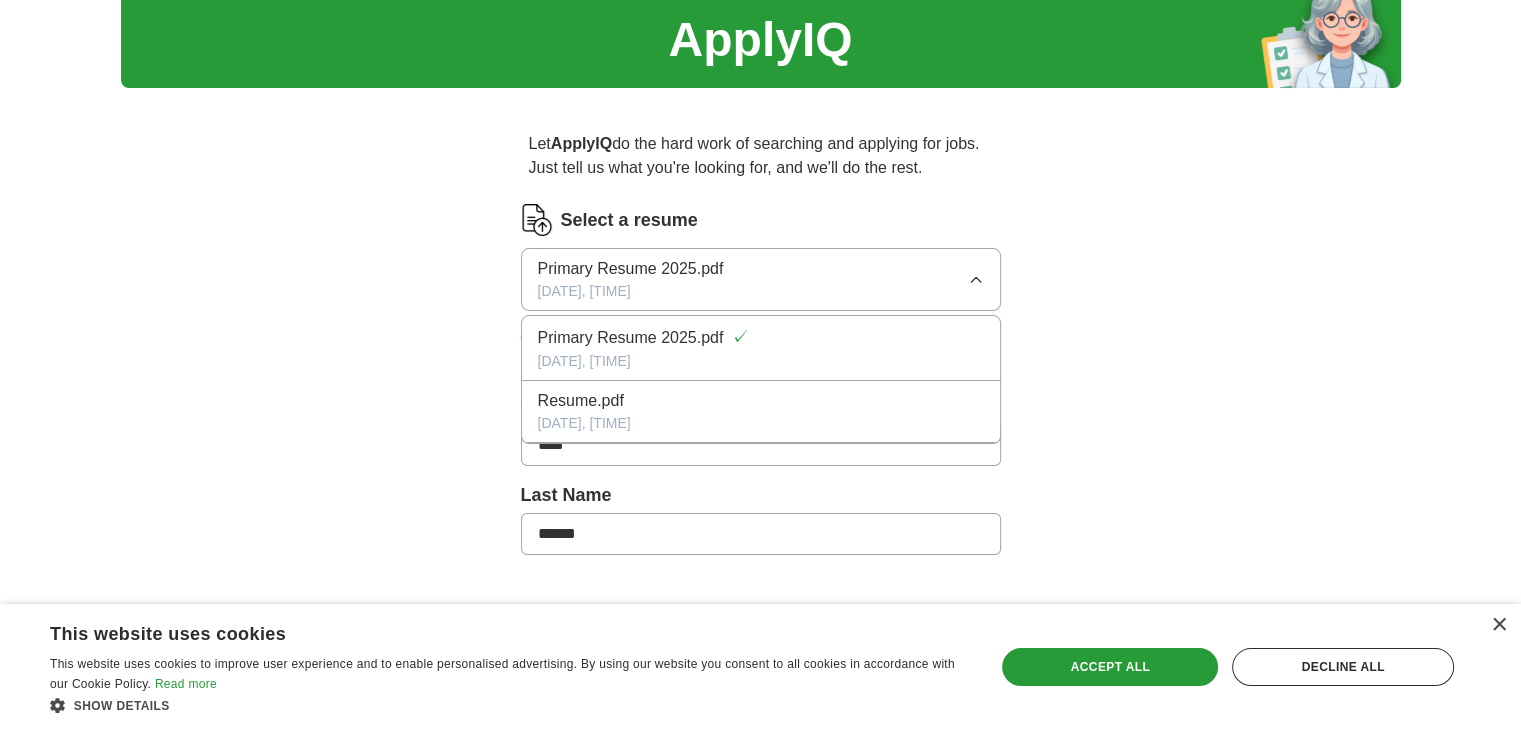 click on "[DATE], [TIME]" at bounding box center [761, 361] 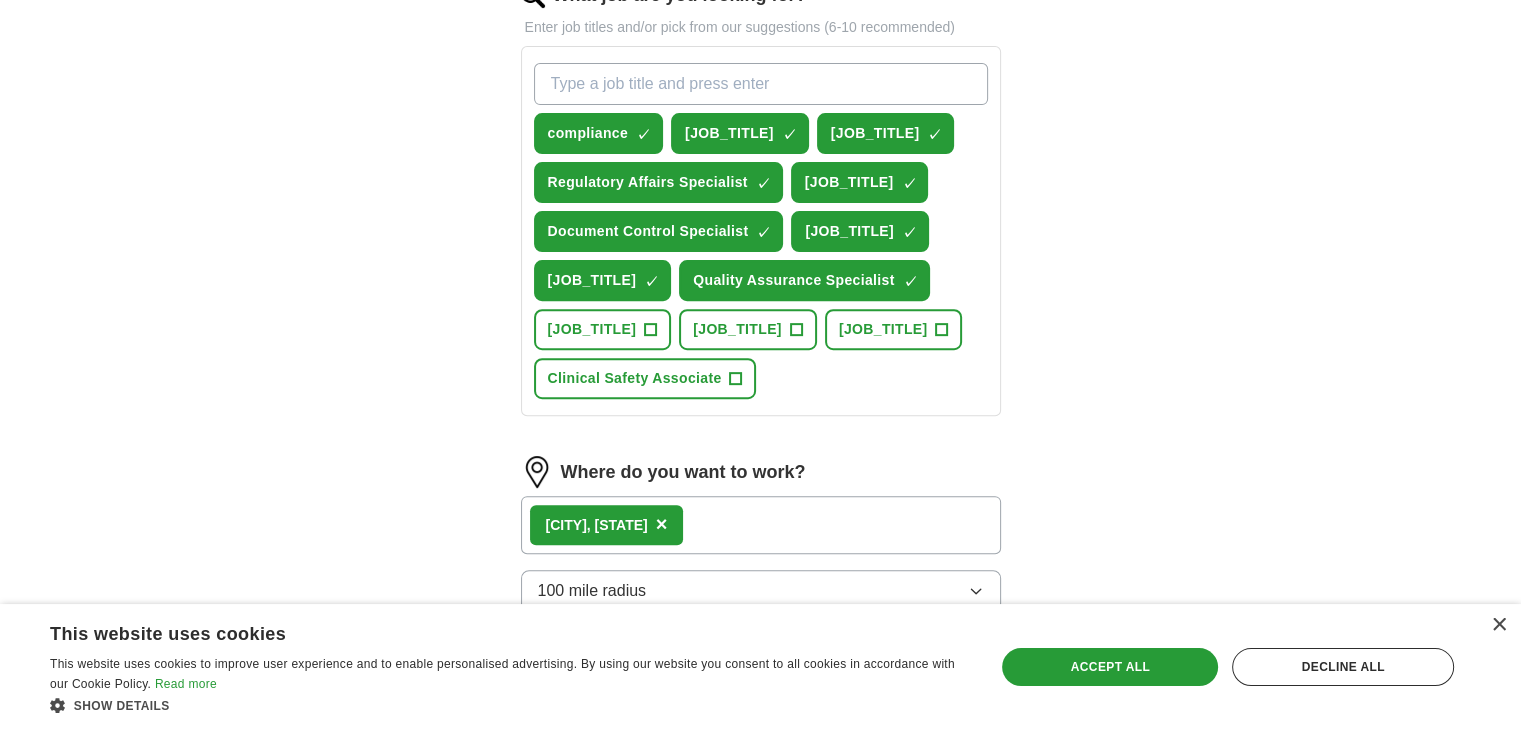 scroll, scrollTop: 719, scrollLeft: 0, axis: vertical 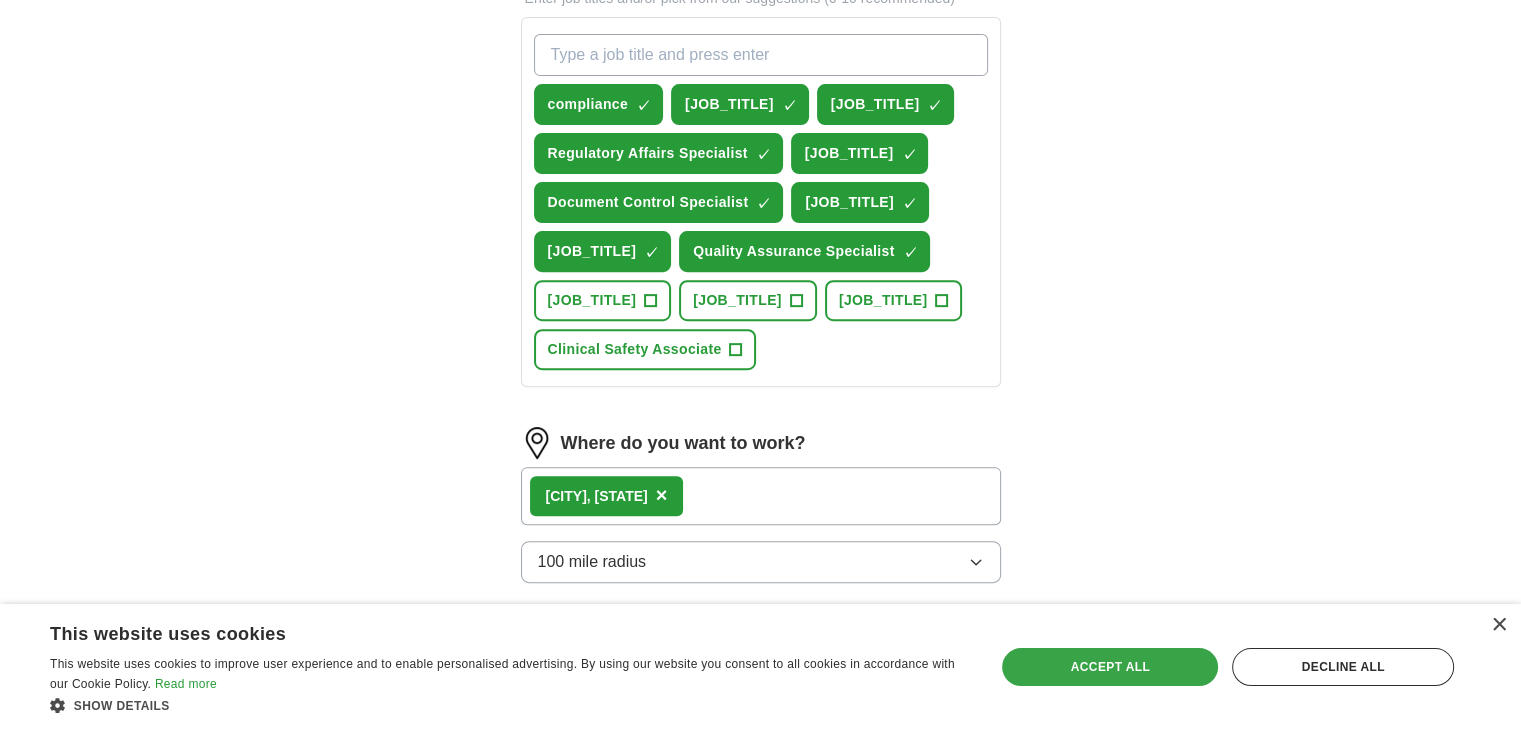 click on "Accept all" at bounding box center [1110, 667] 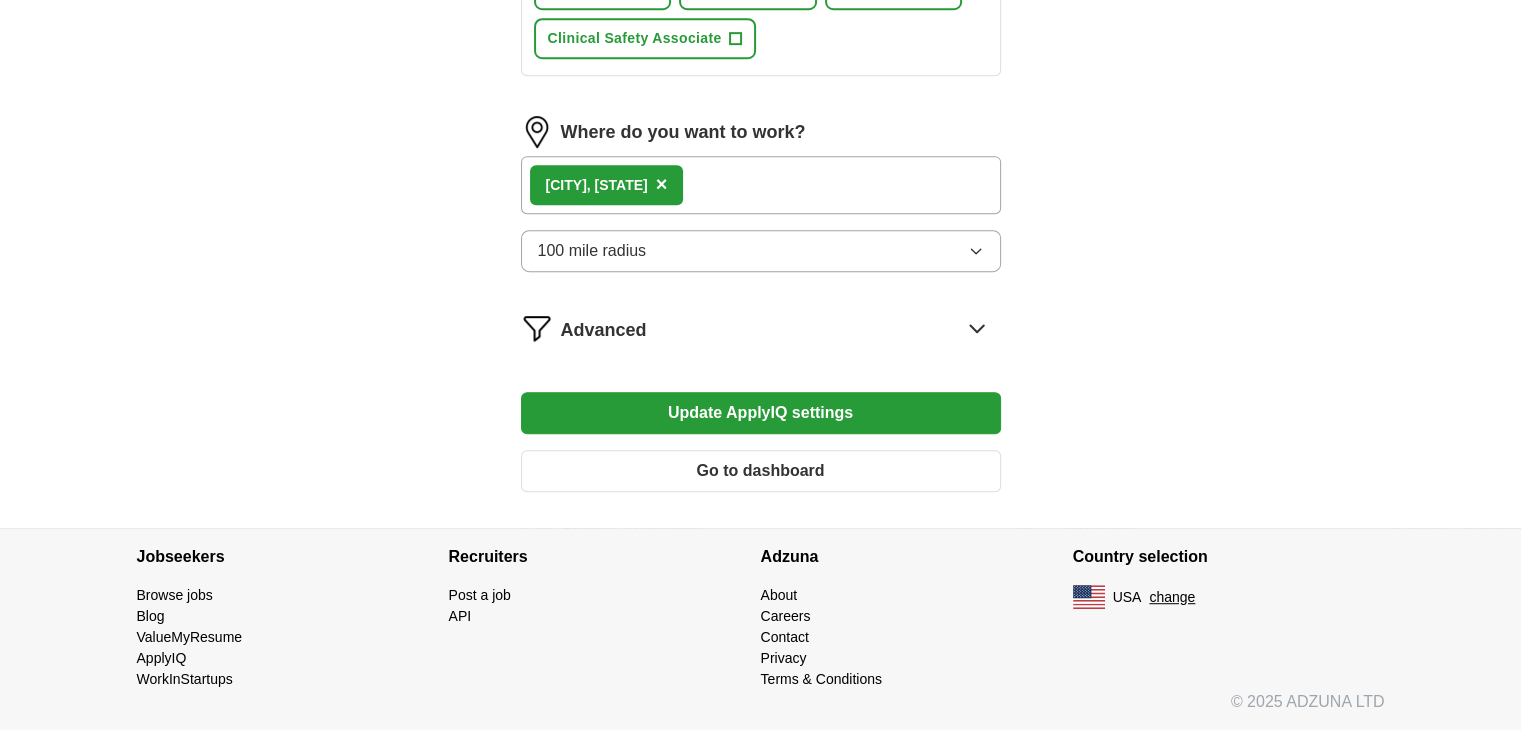 scroll, scrollTop: 1096, scrollLeft: 0, axis: vertical 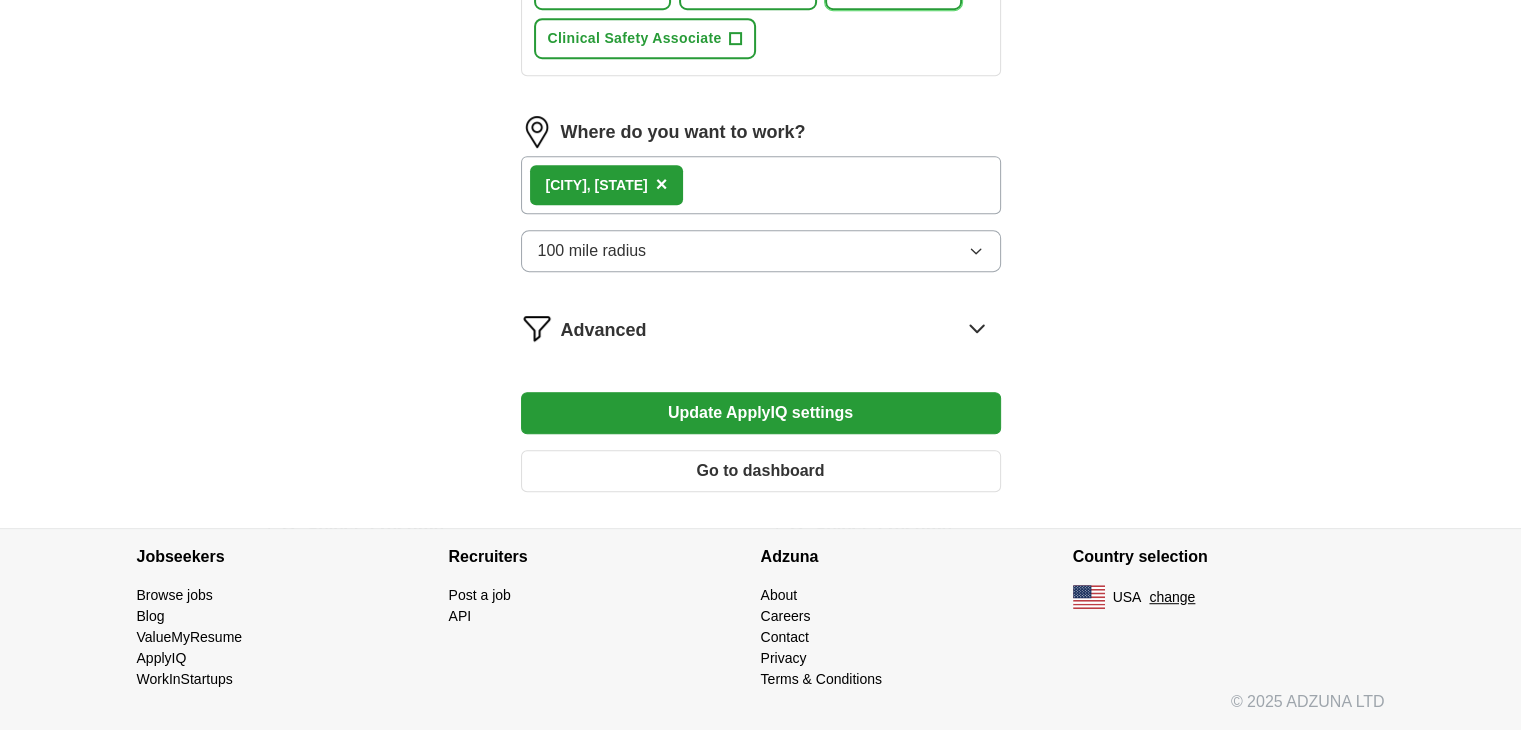 click on "+" at bounding box center (942, -10) 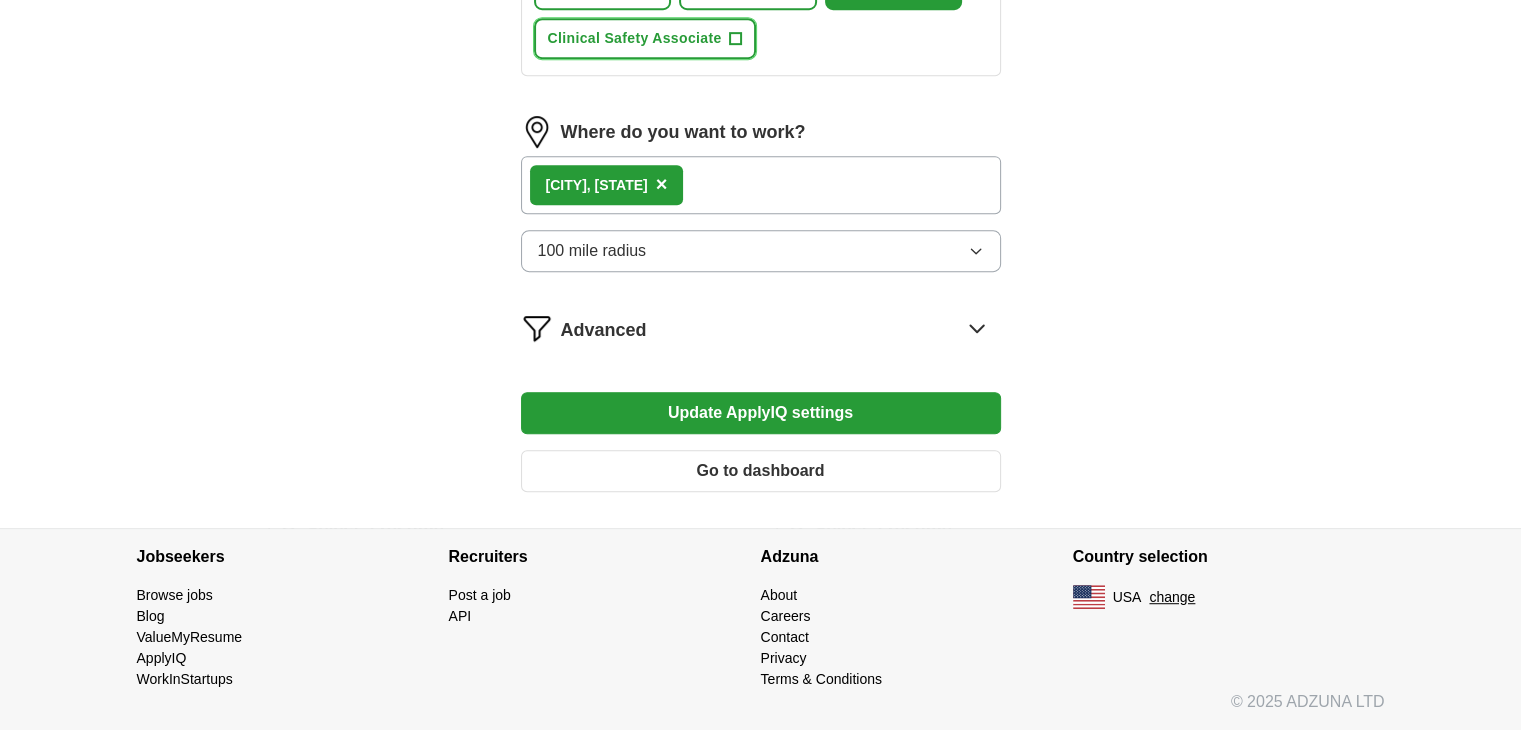 click on "Clinical Safety Associate +" at bounding box center [645, 38] 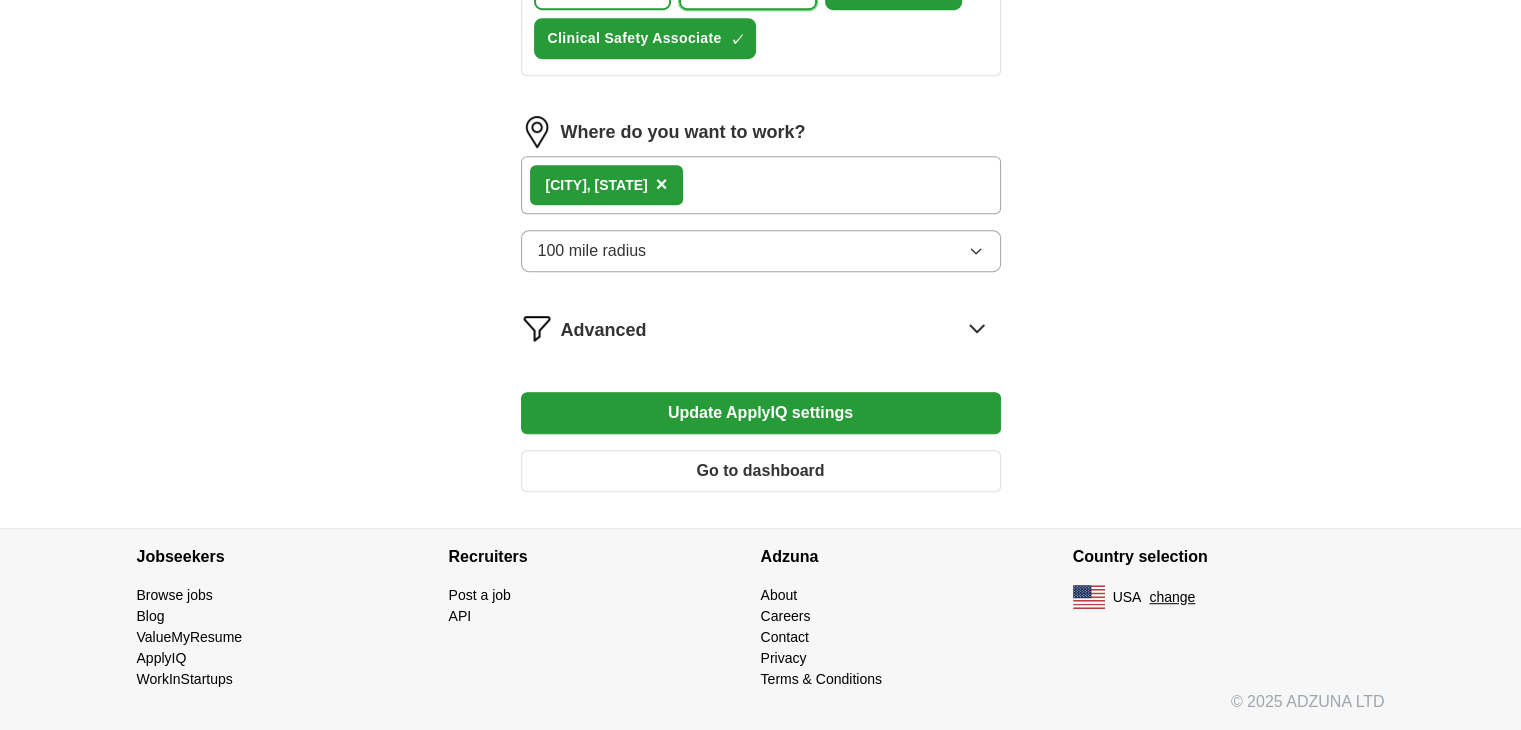 click on "[OCCUPATION]" at bounding box center (737, -11) 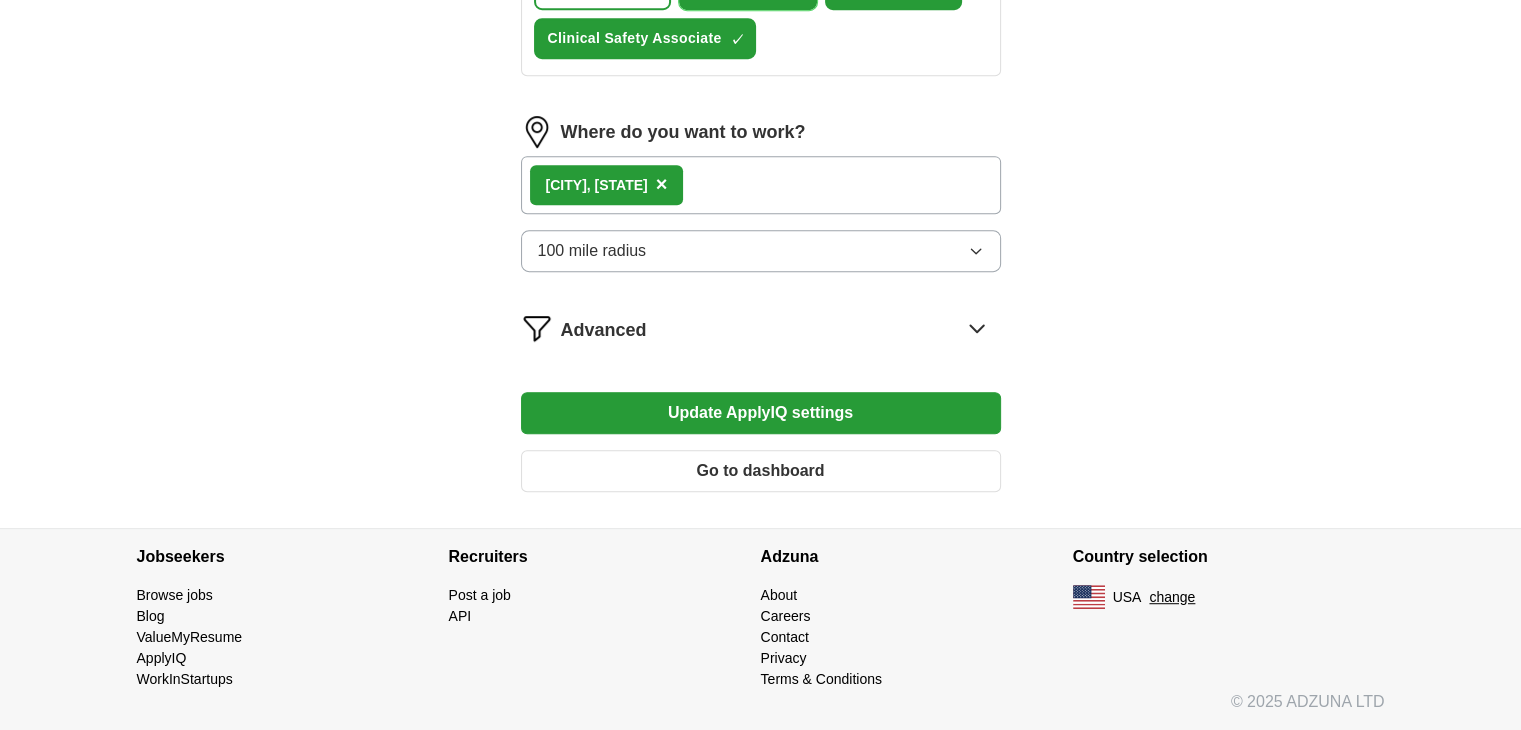 scroll, scrollTop: 1359, scrollLeft: 0, axis: vertical 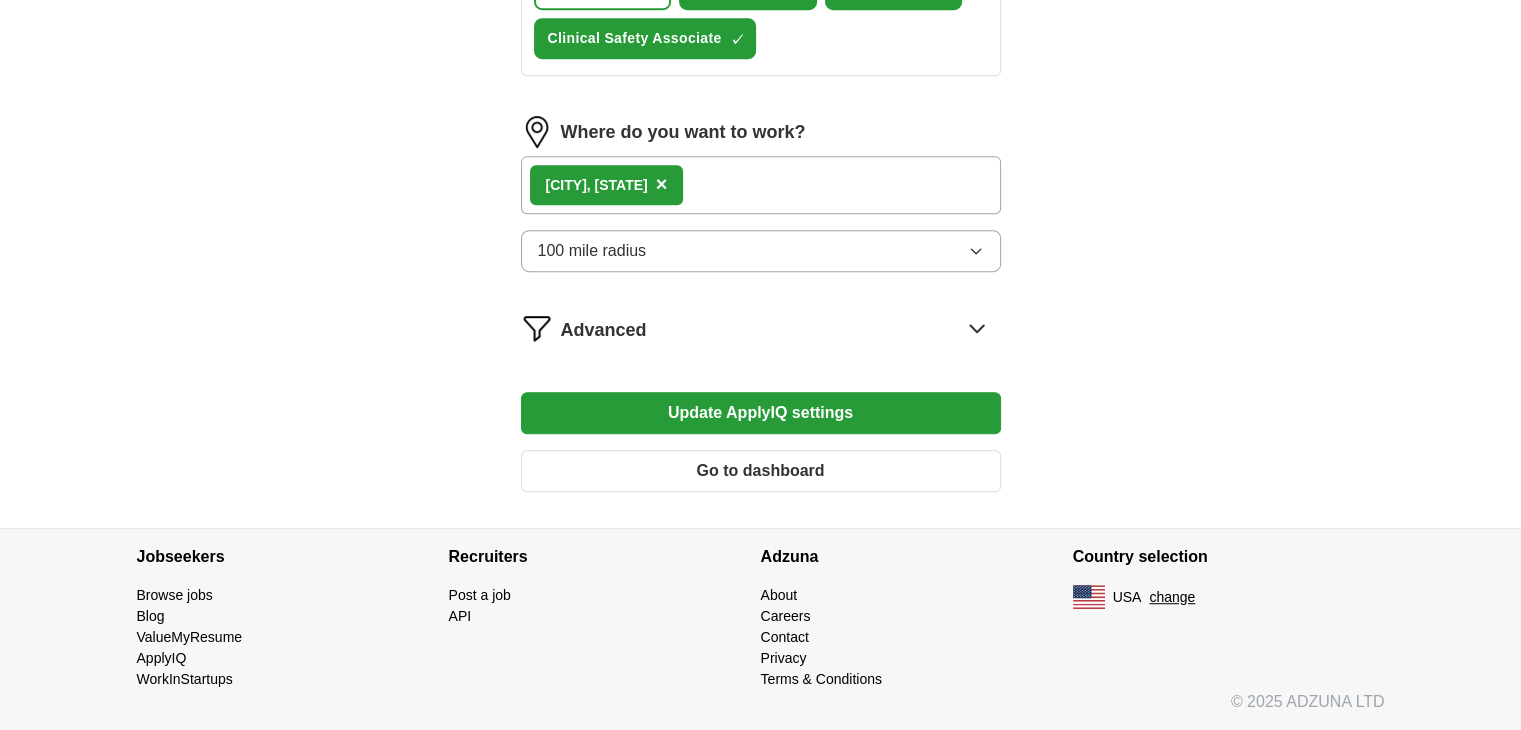 click on "Update ApplyIQ settings" at bounding box center [761, 413] 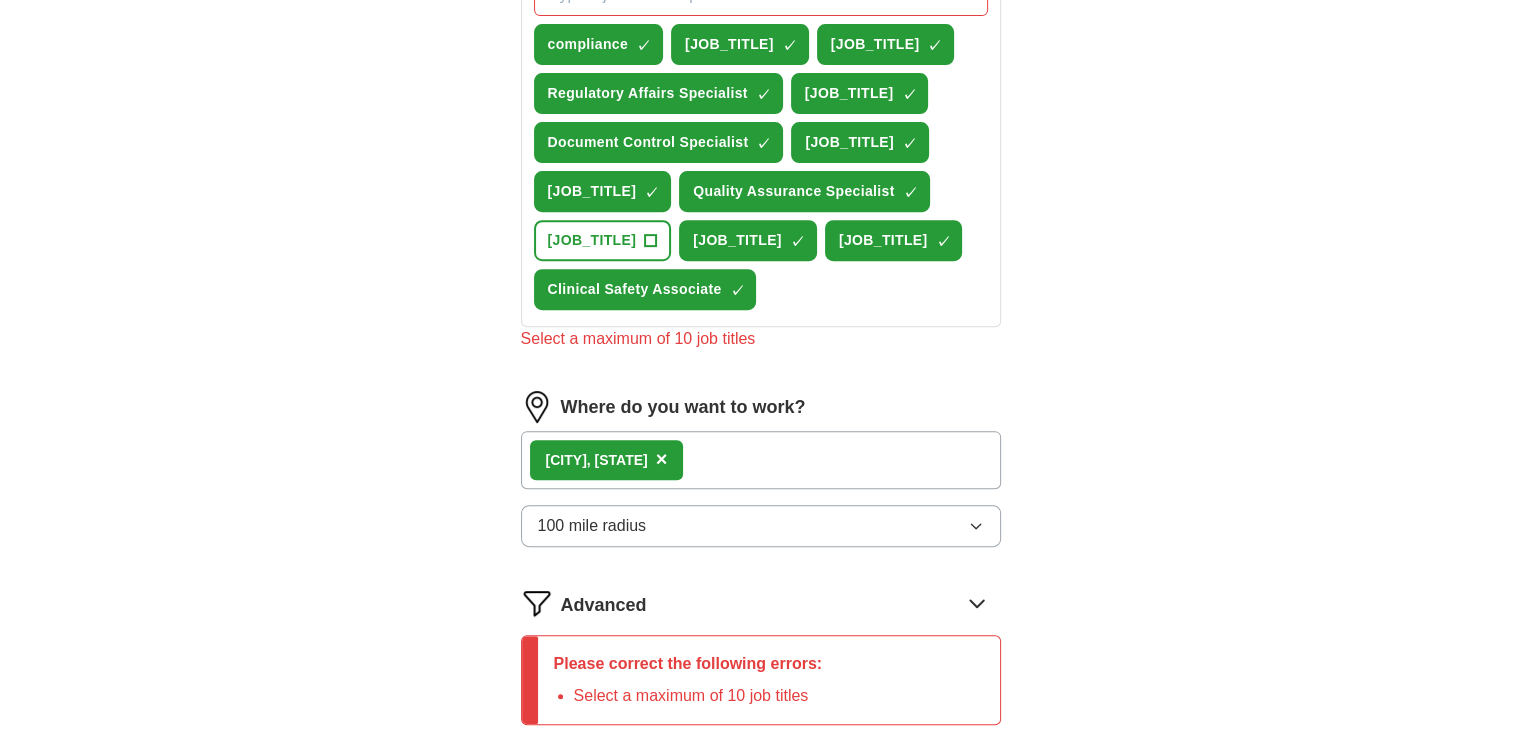 scroll, scrollTop: 800, scrollLeft: 0, axis: vertical 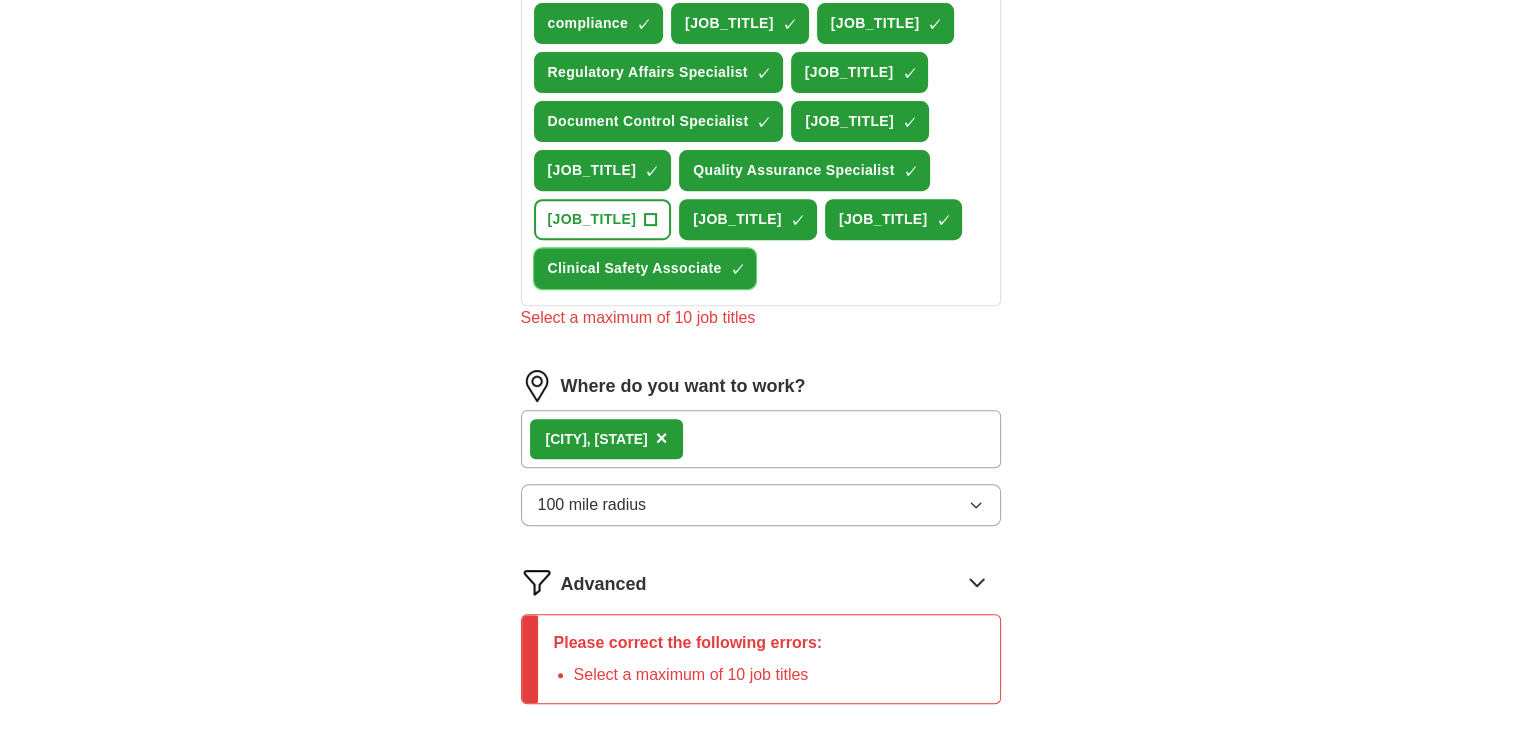 click on "Clinical Safety Associate" at bounding box center [635, 268] 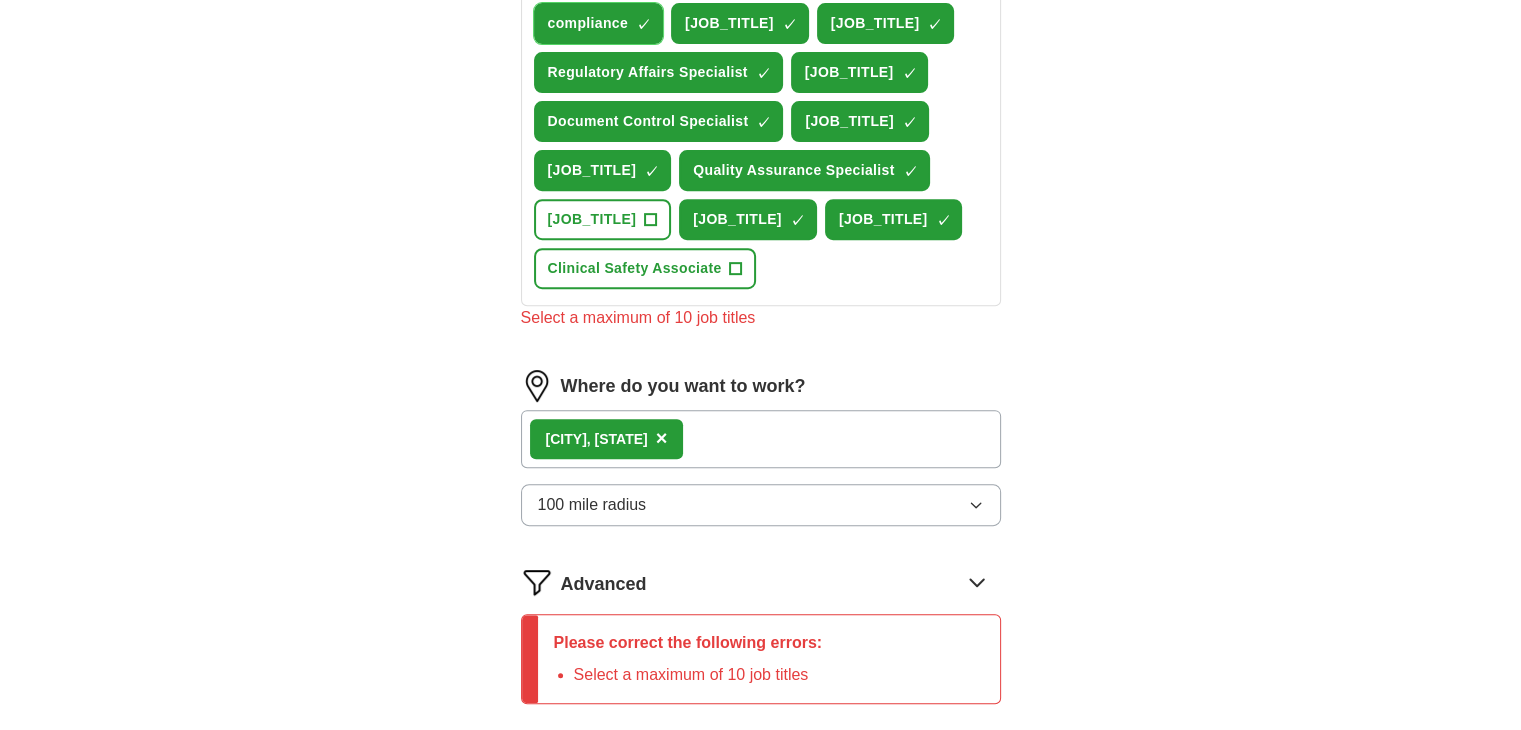 click on "compliance ✓ ×" at bounding box center (599, 23) 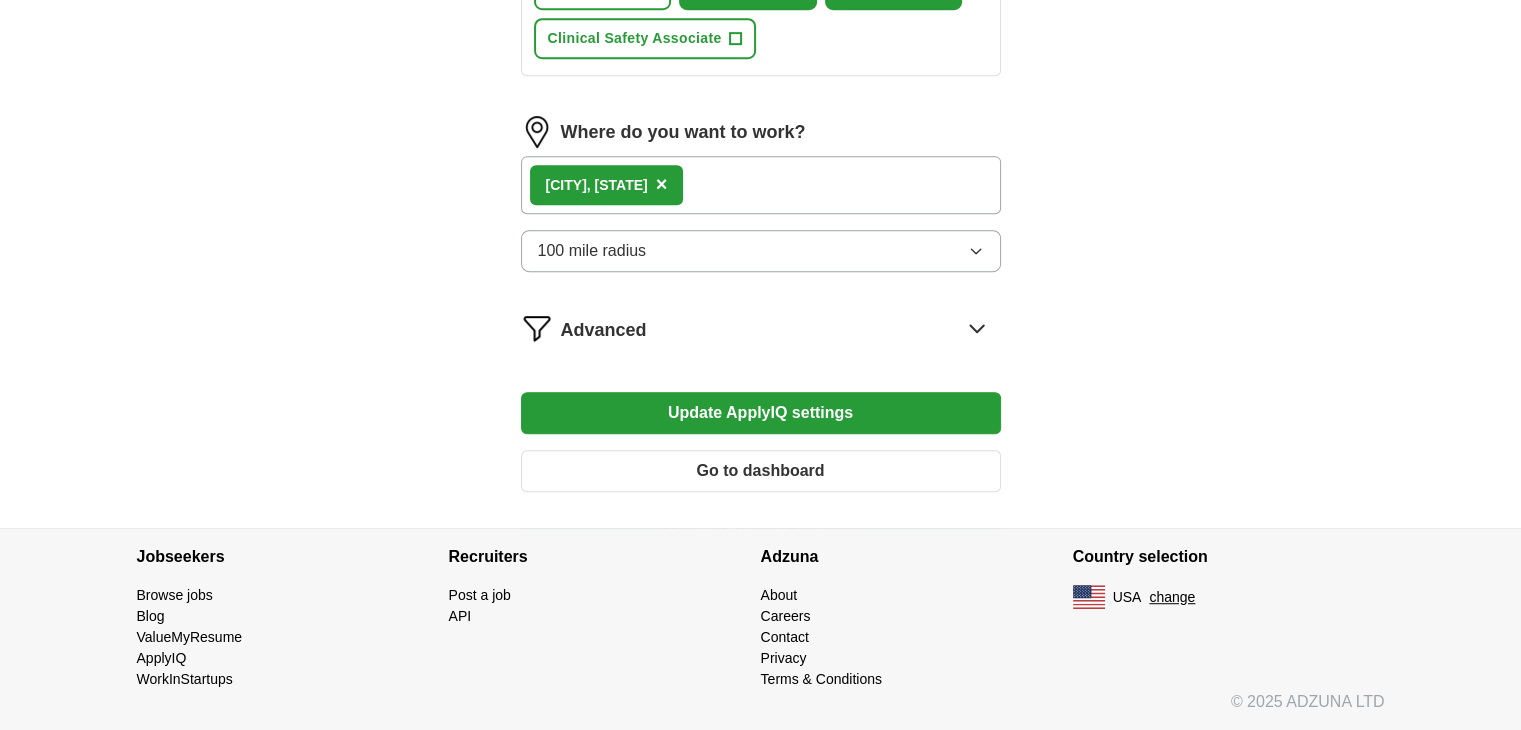 scroll, scrollTop: 1341, scrollLeft: 0, axis: vertical 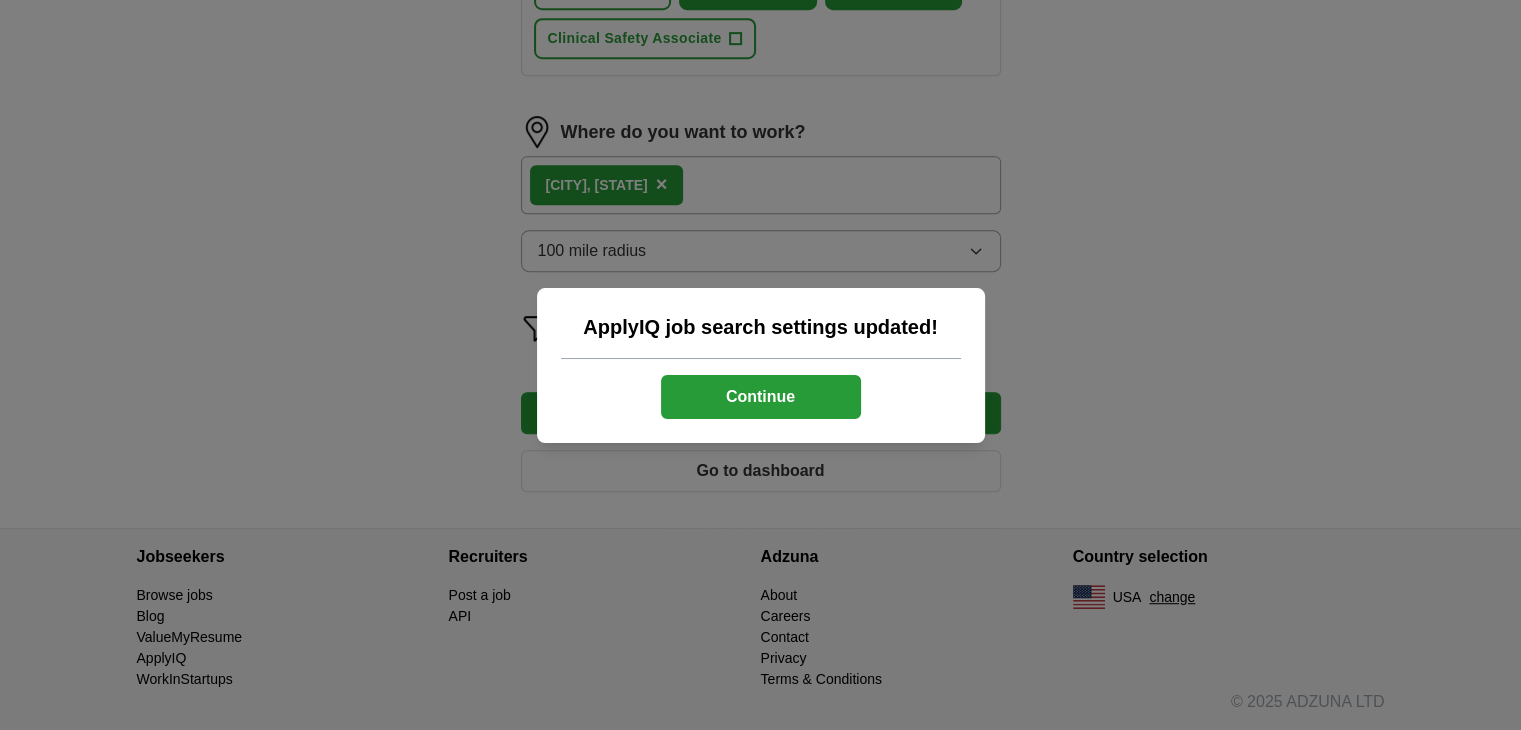 click on "Continue" at bounding box center [761, 397] 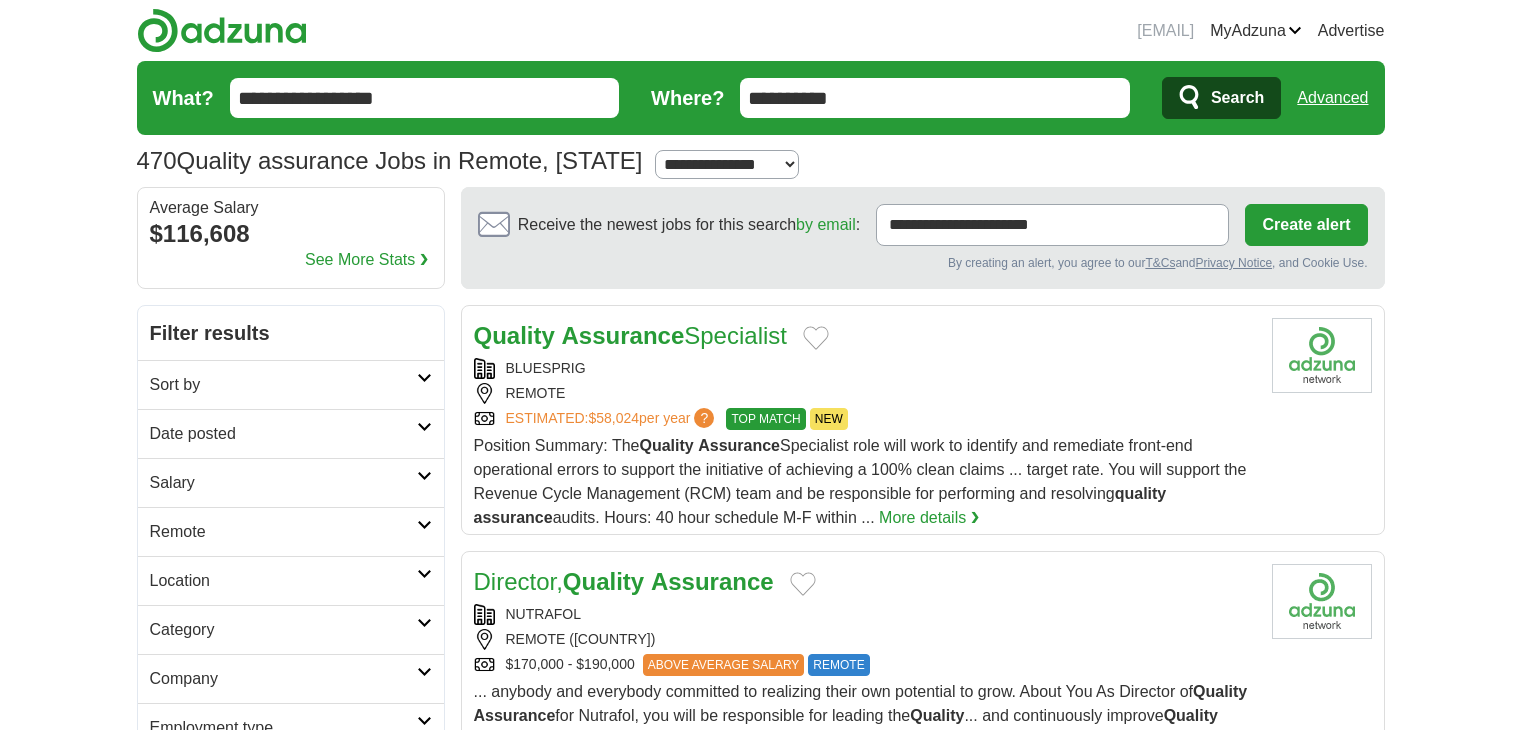 scroll, scrollTop: 0, scrollLeft: 0, axis: both 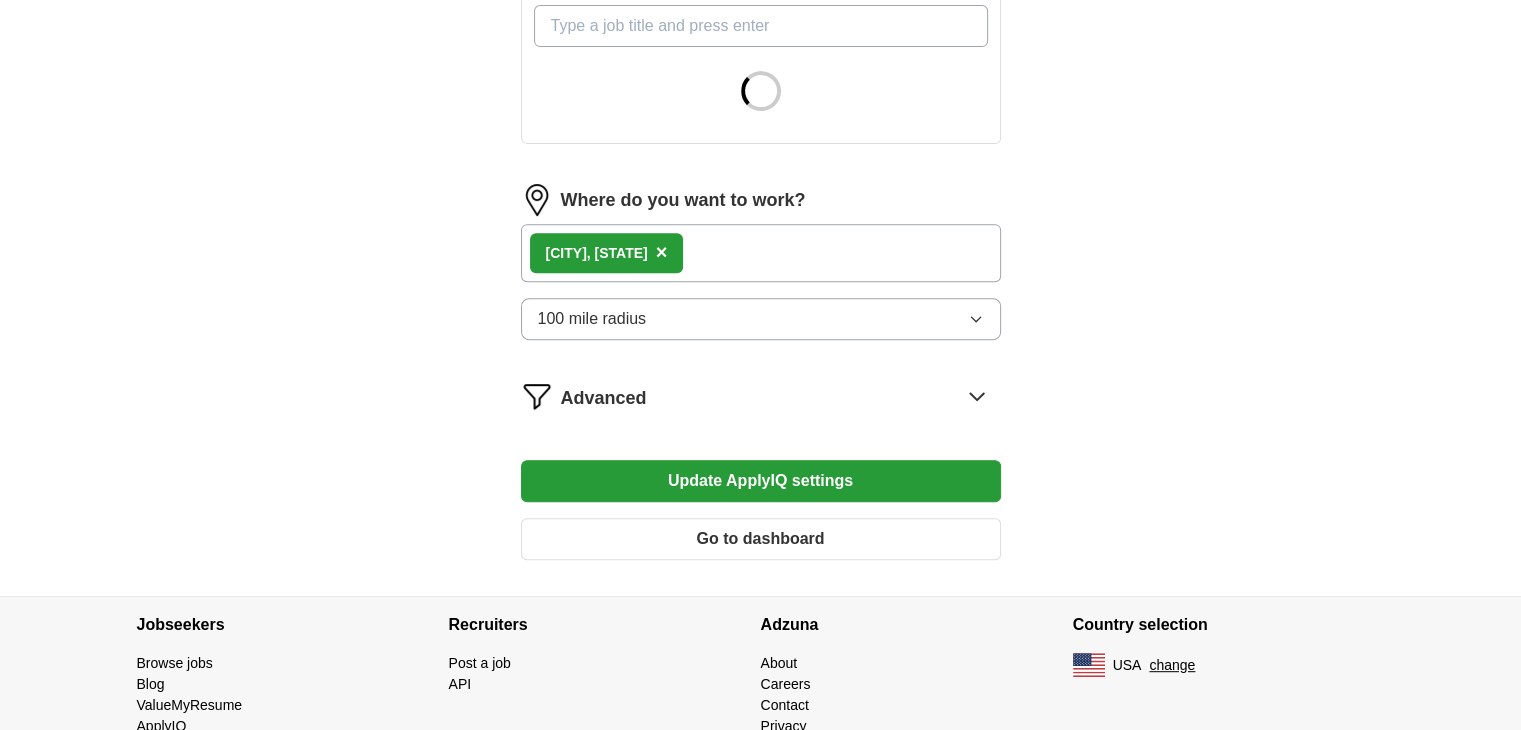 click on "×" at bounding box center [662, 252] 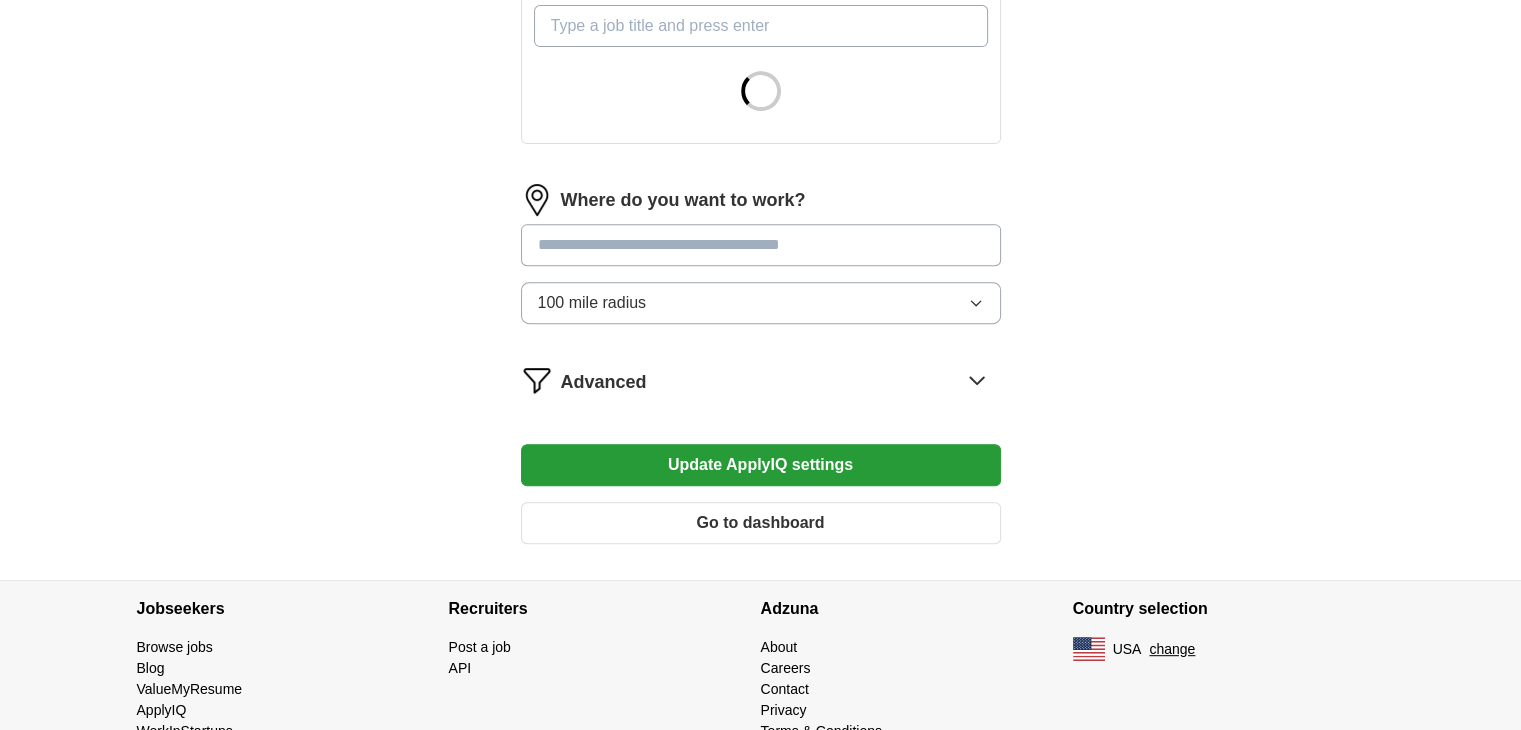 click at bounding box center (761, 245) 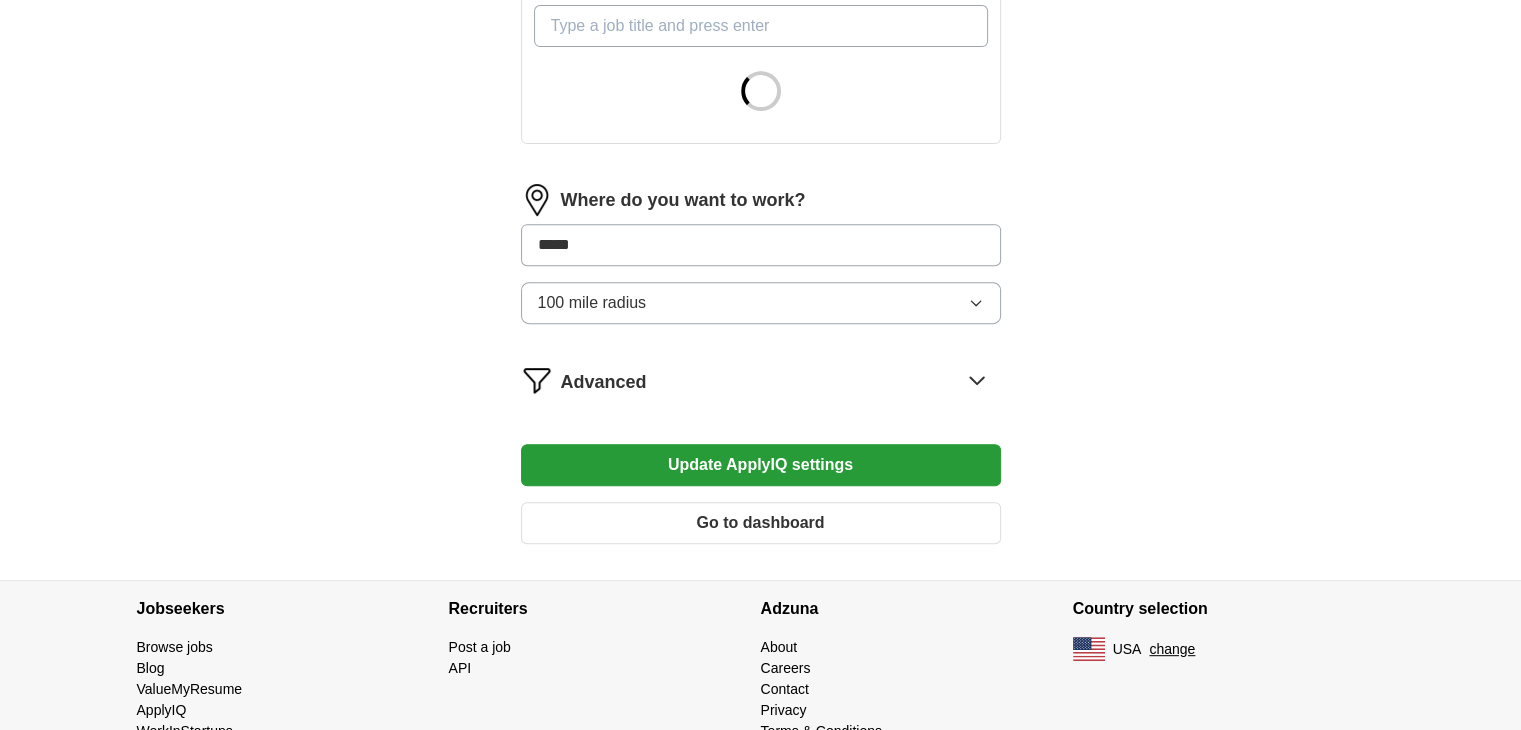 type on "******" 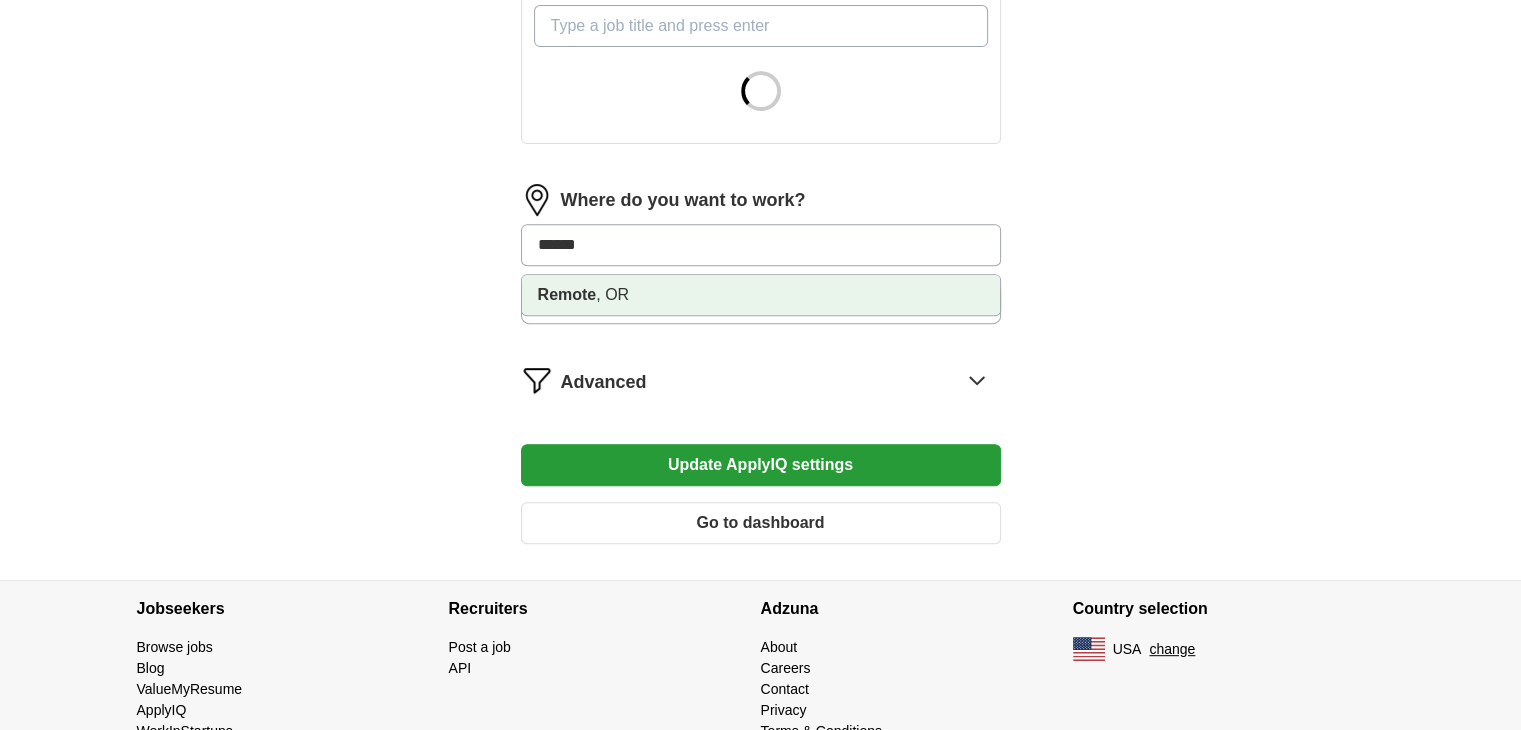 click on "Remote" at bounding box center [567, 294] 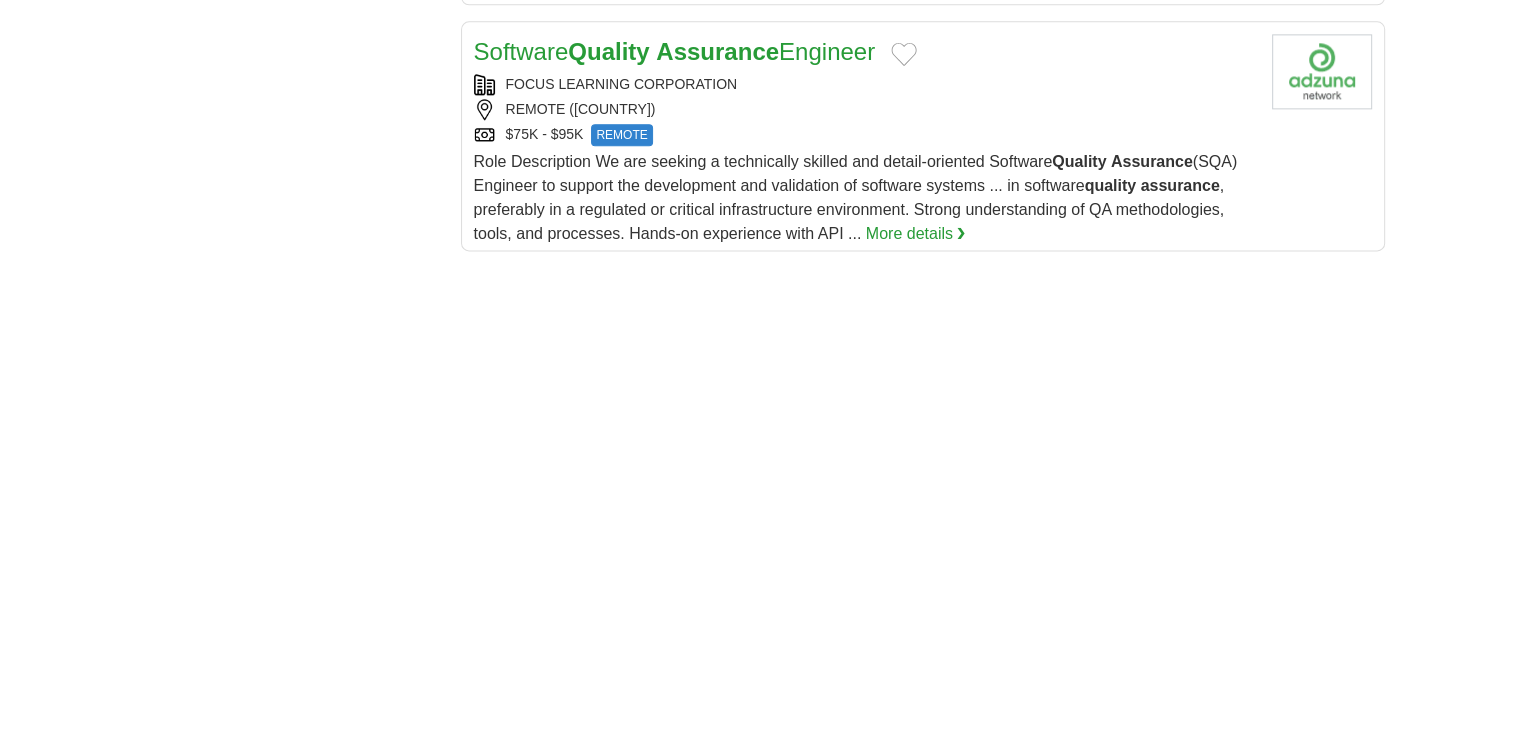 click on "Update ApplyIQ settings" at bounding box center [761, 465] 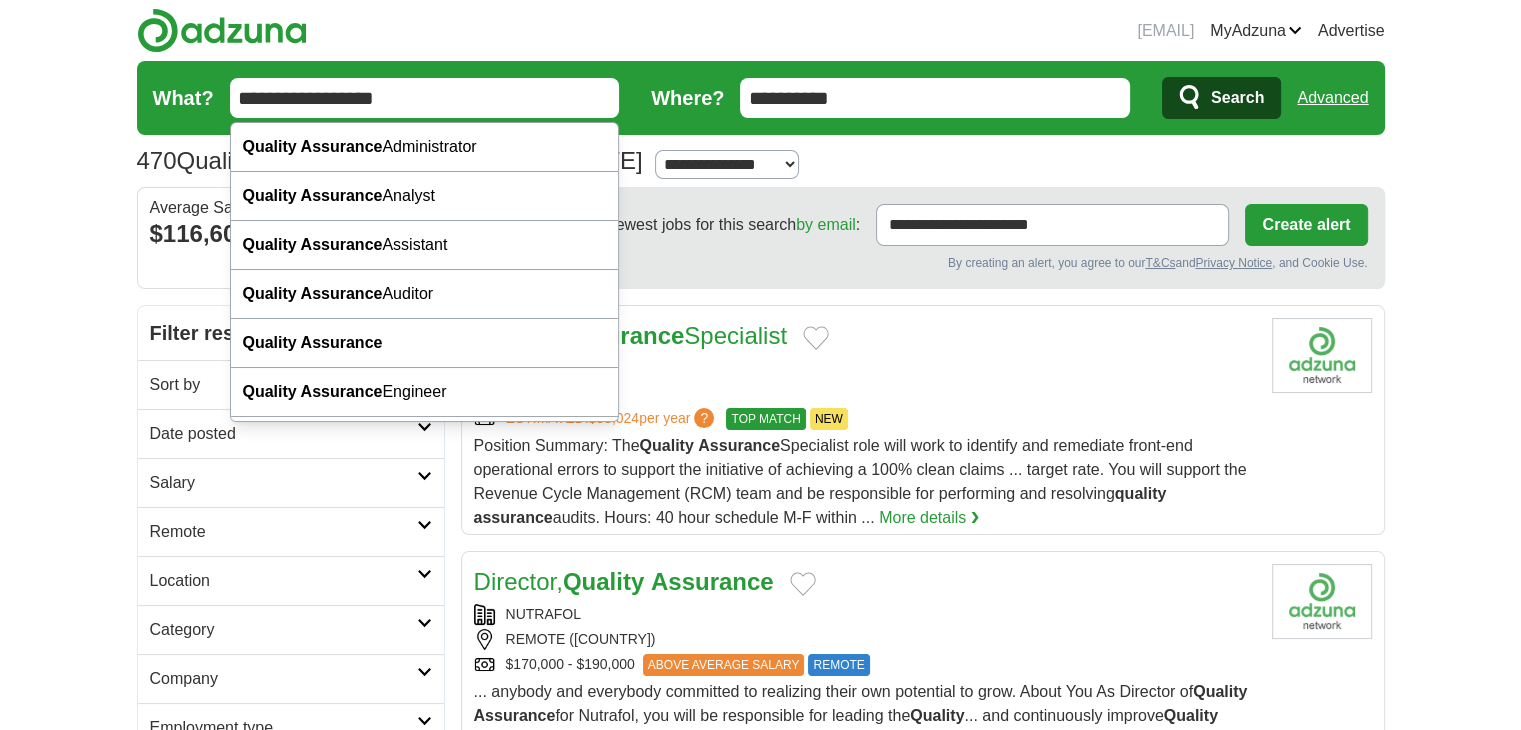 click on "Continue" at bounding box center (761, 397) 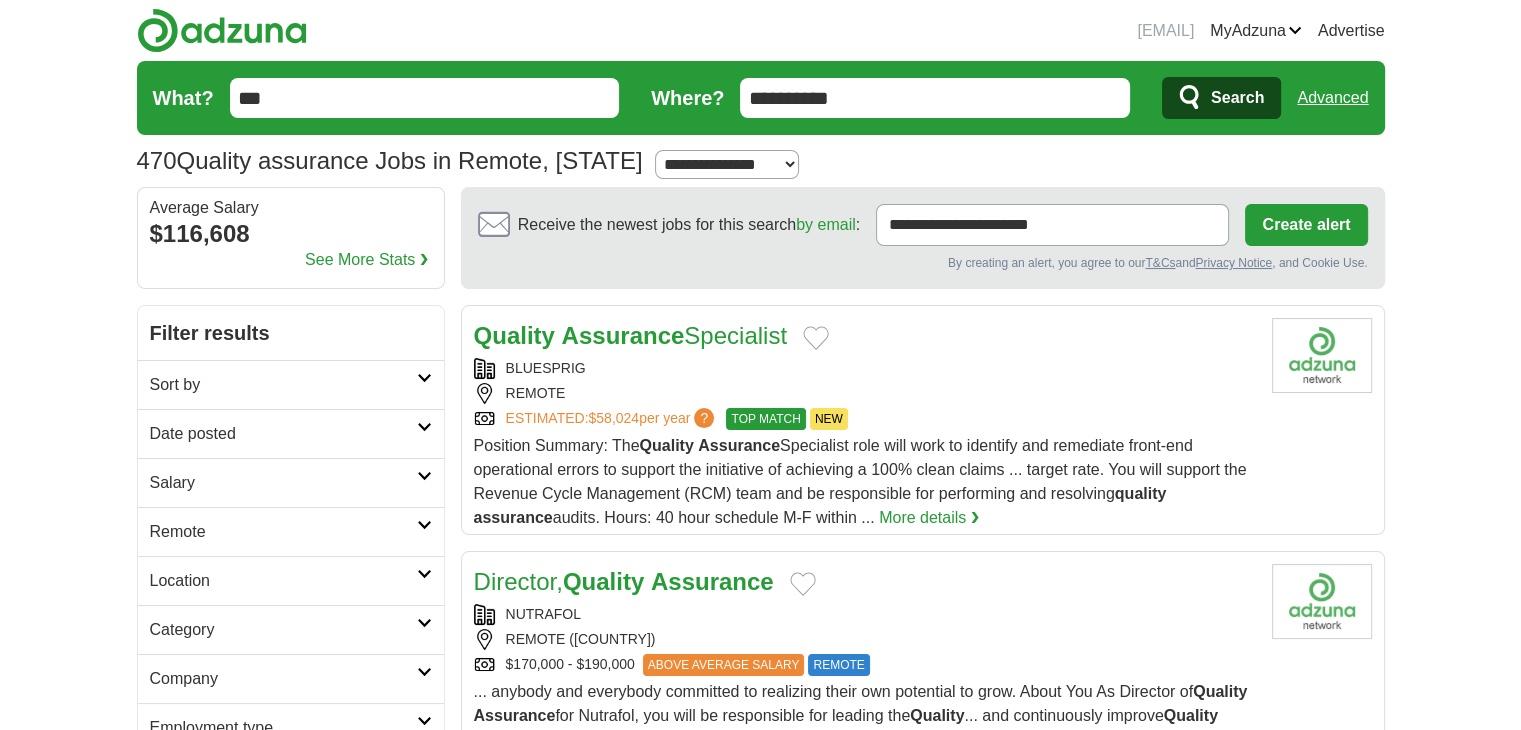 scroll, scrollTop: 1359, scrollLeft: 0, axis: vertical 